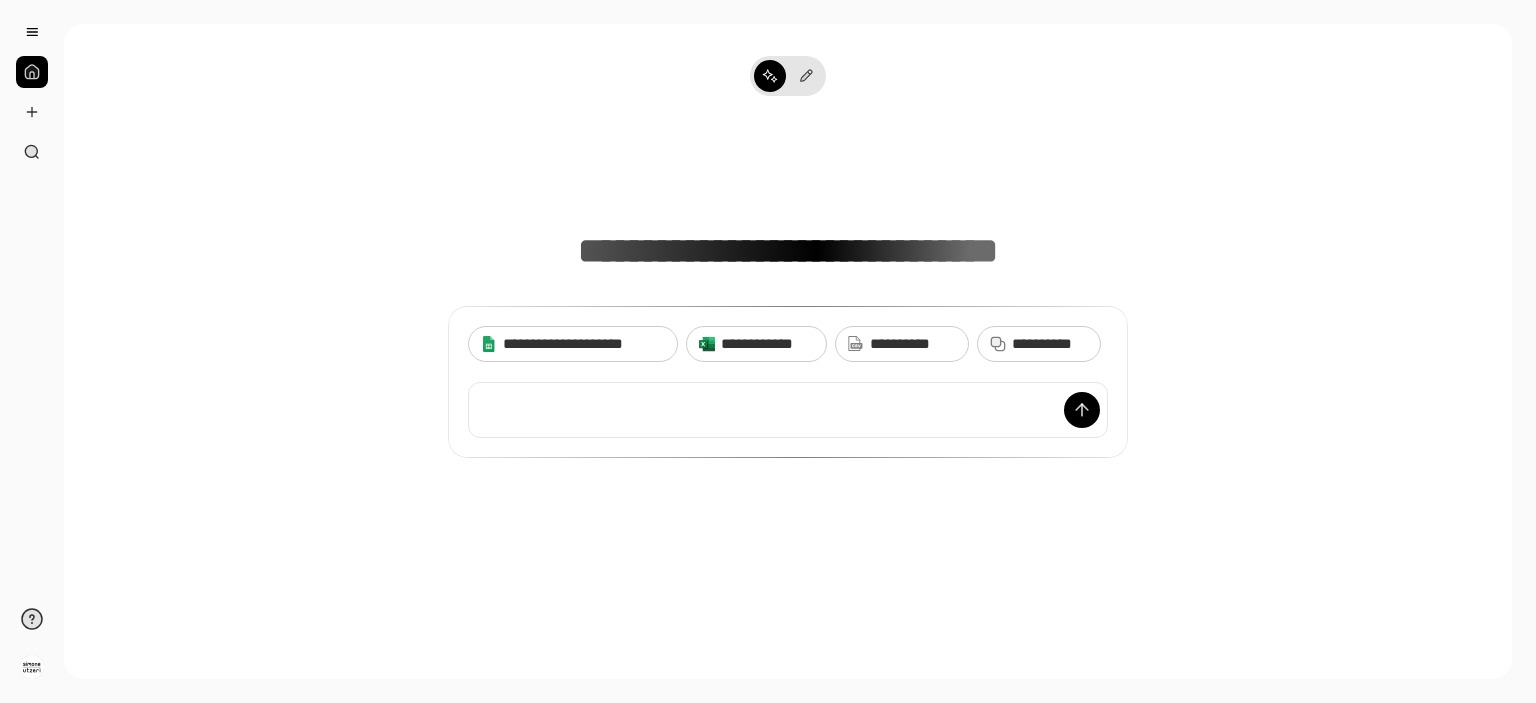 scroll, scrollTop: 0, scrollLeft: 0, axis: both 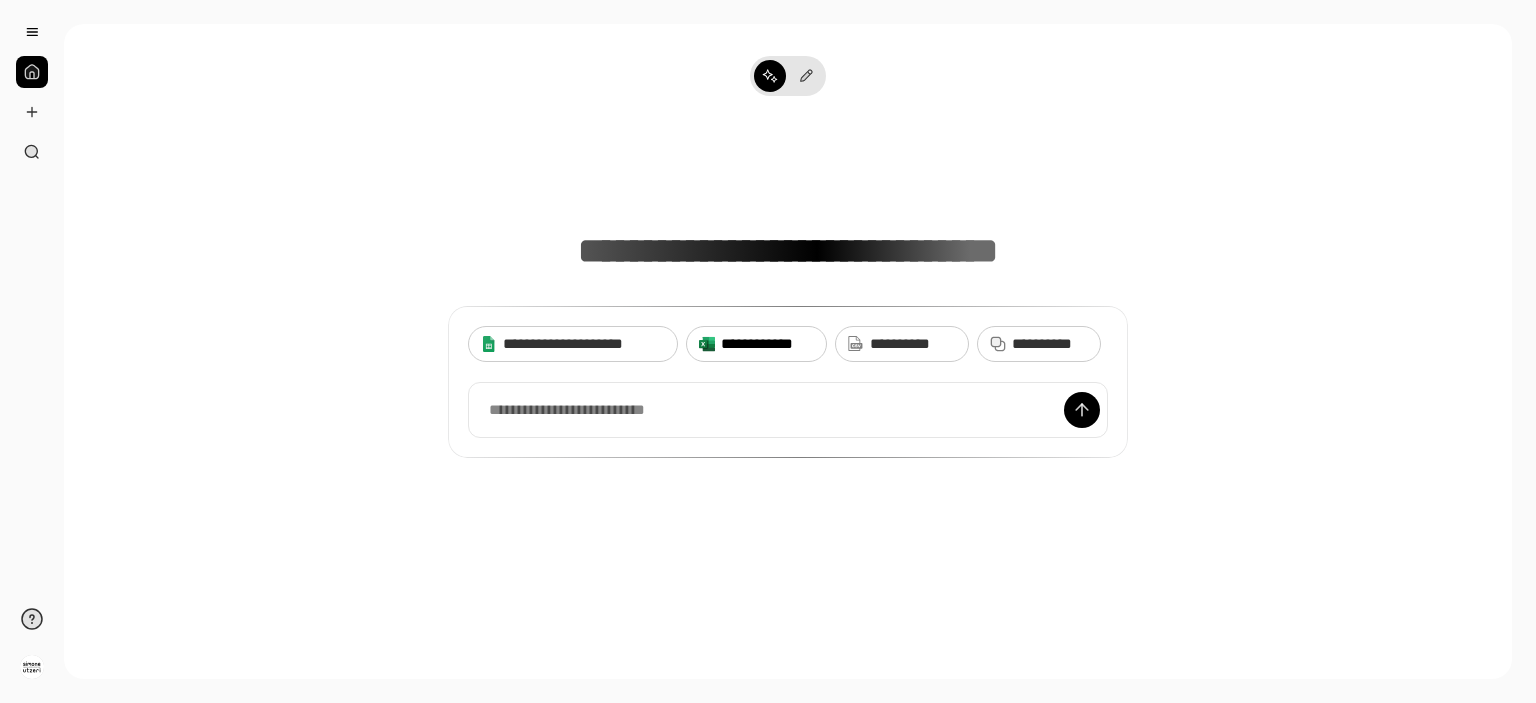click on "**********" at bounding box center (767, 344) 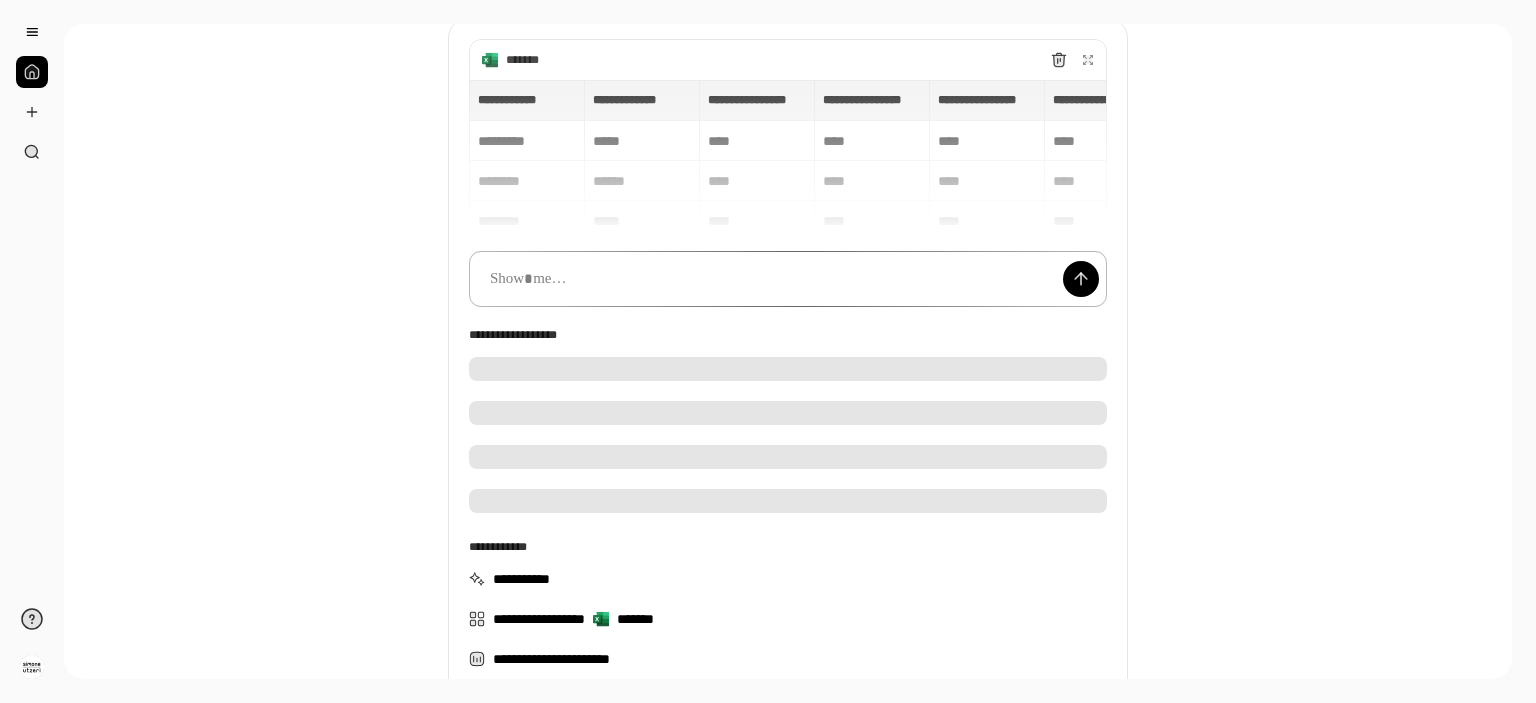 scroll, scrollTop: 166, scrollLeft: 0, axis: vertical 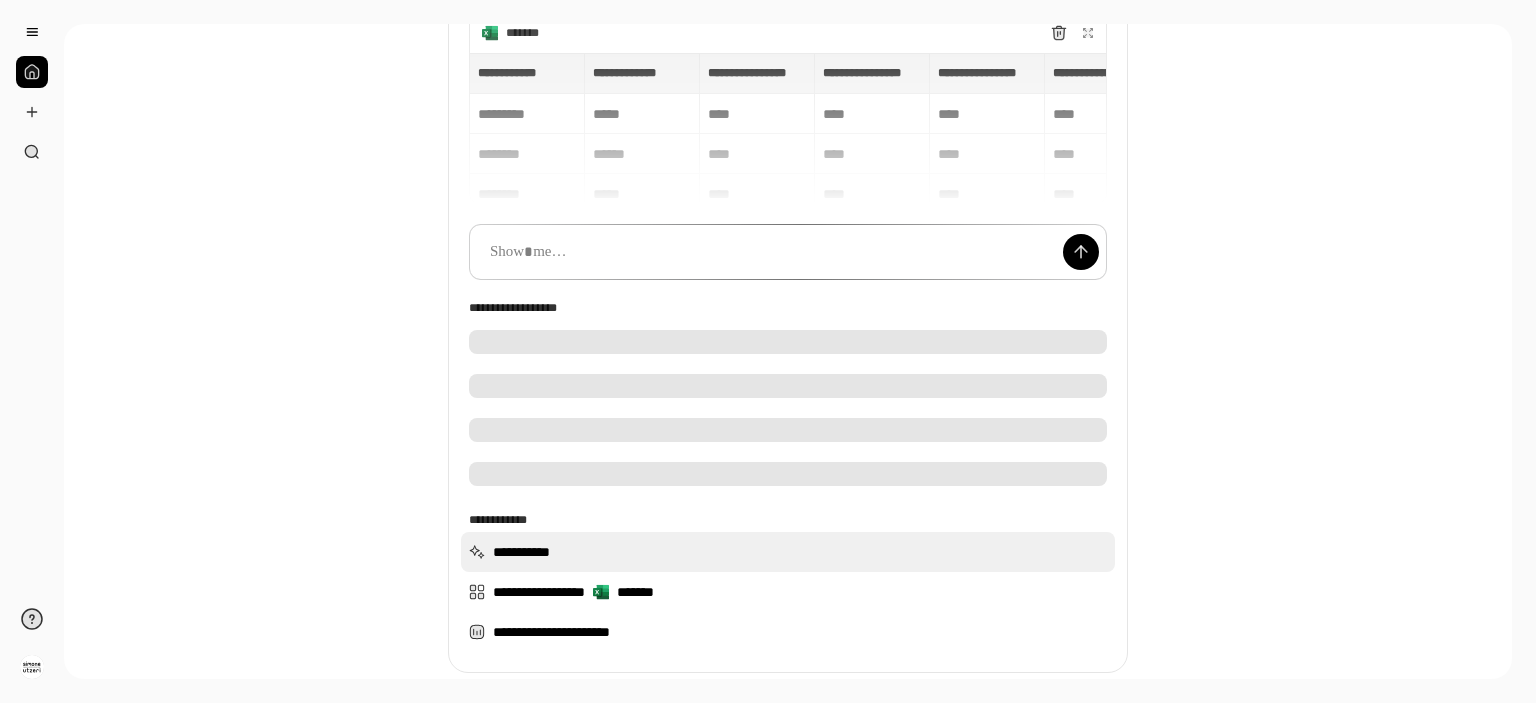click on "**********" at bounding box center [788, 552] 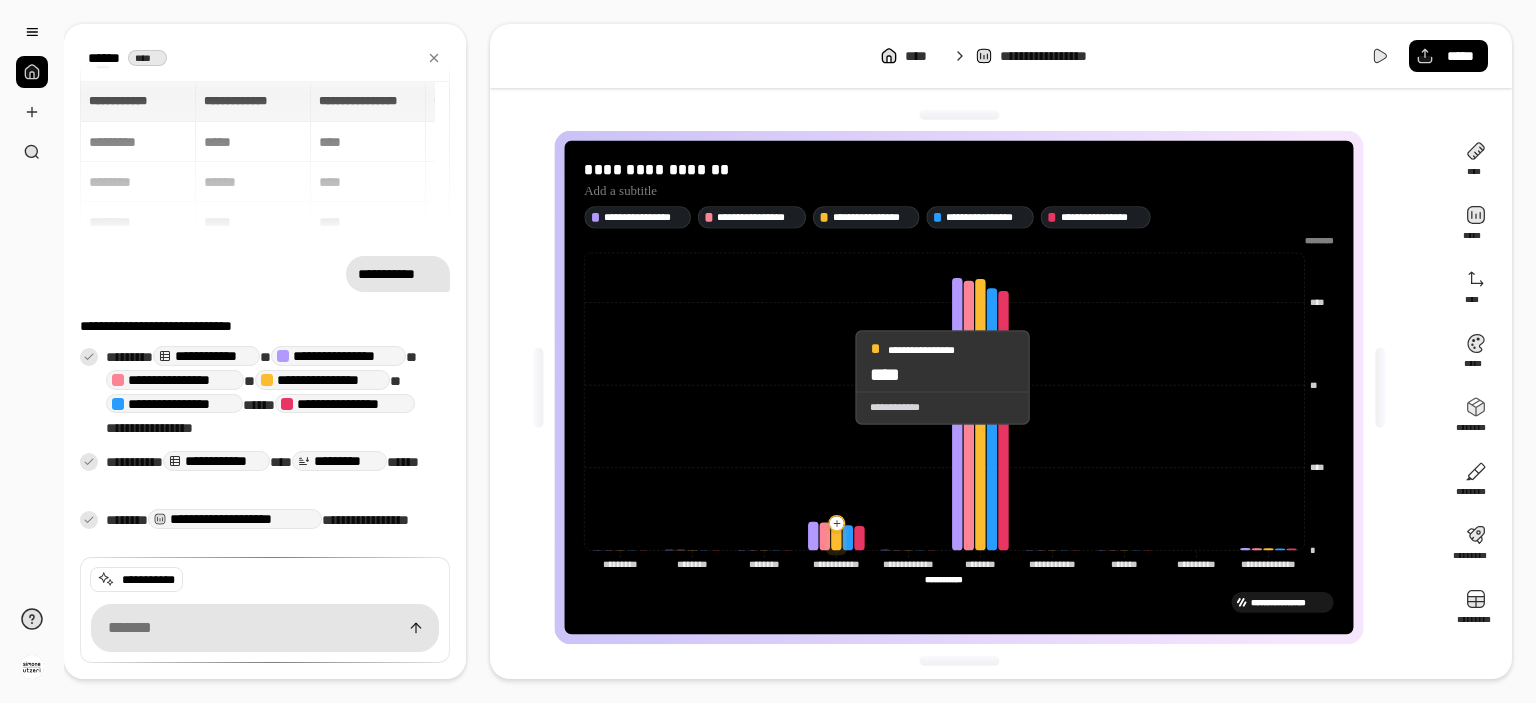 scroll, scrollTop: 4, scrollLeft: 0, axis: vertical 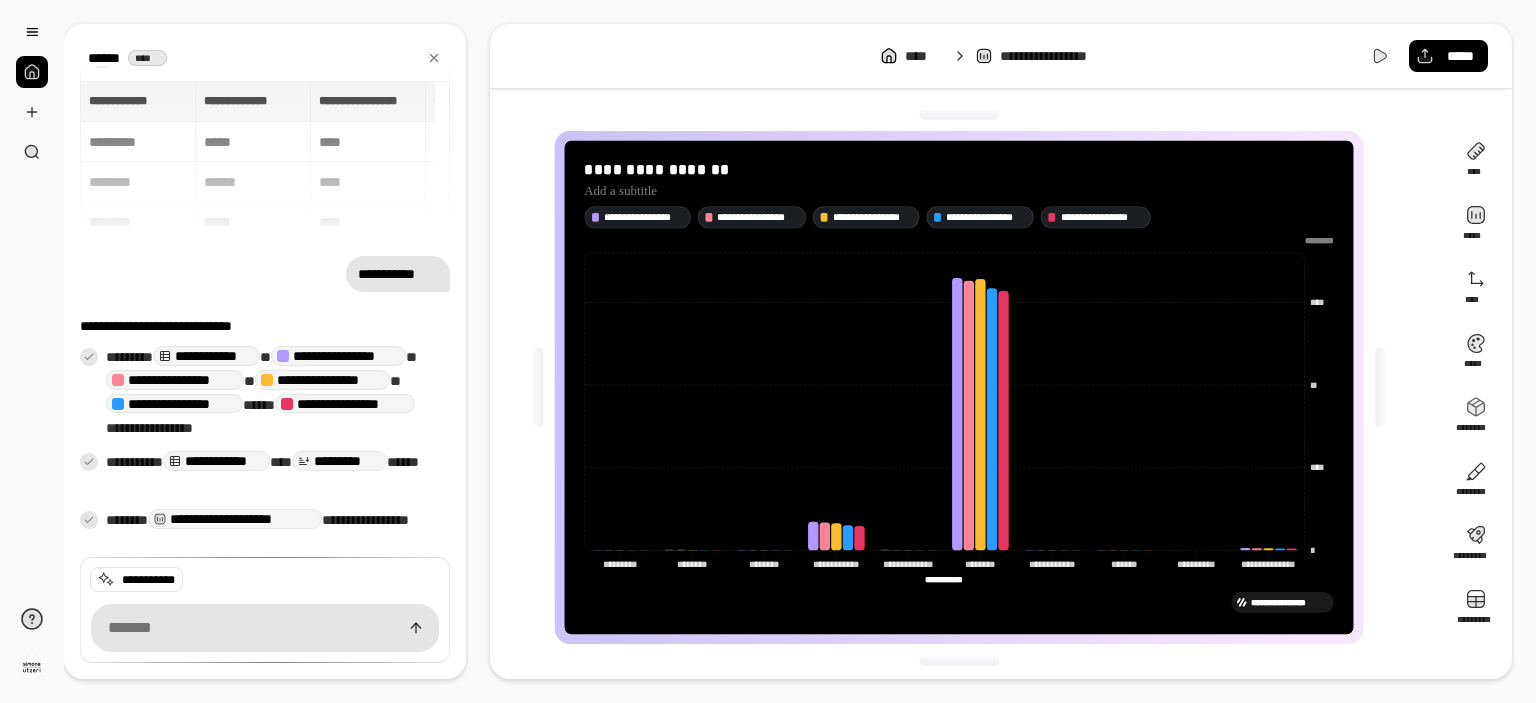 click on "**********" at bounding box center [265, 580] 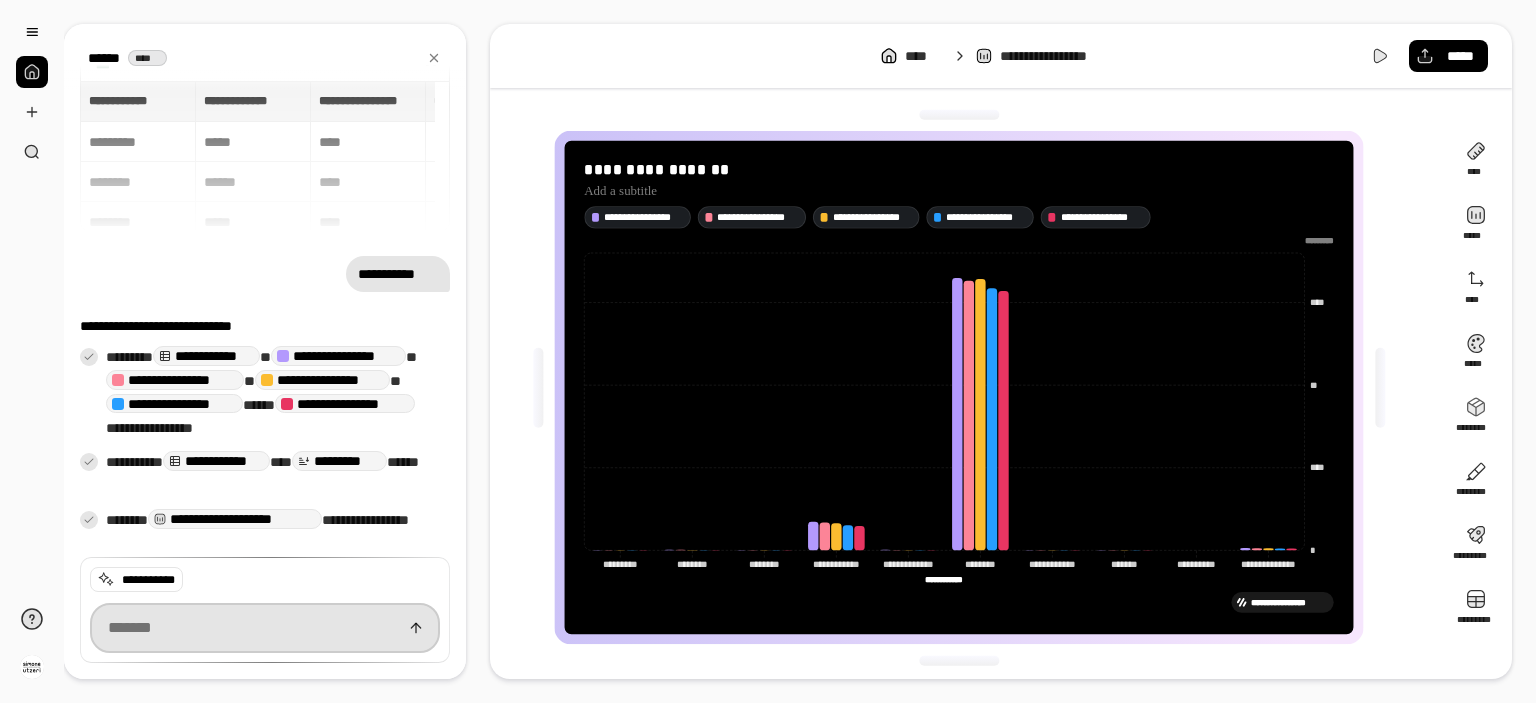 click at bounding box center (265, 628) 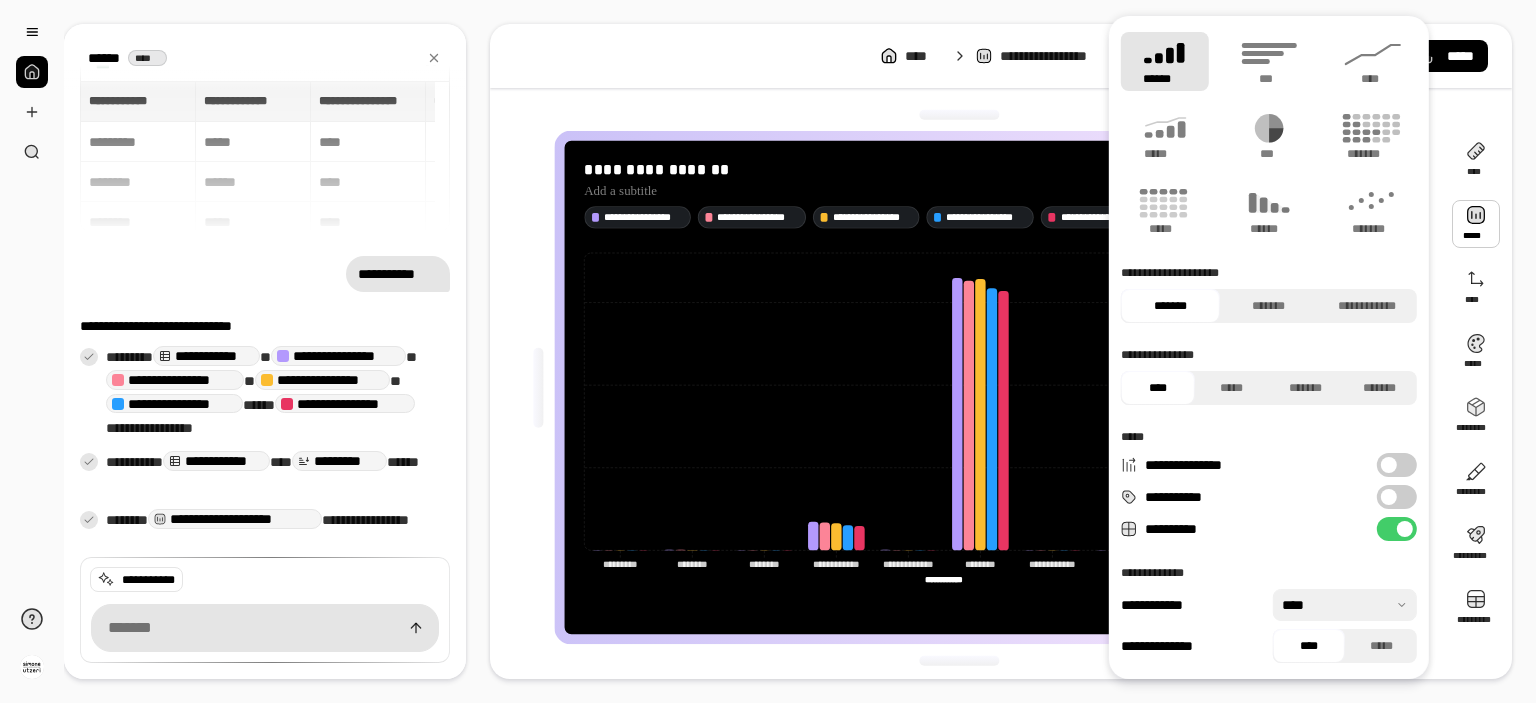 click at bounding box center [1476, 224] 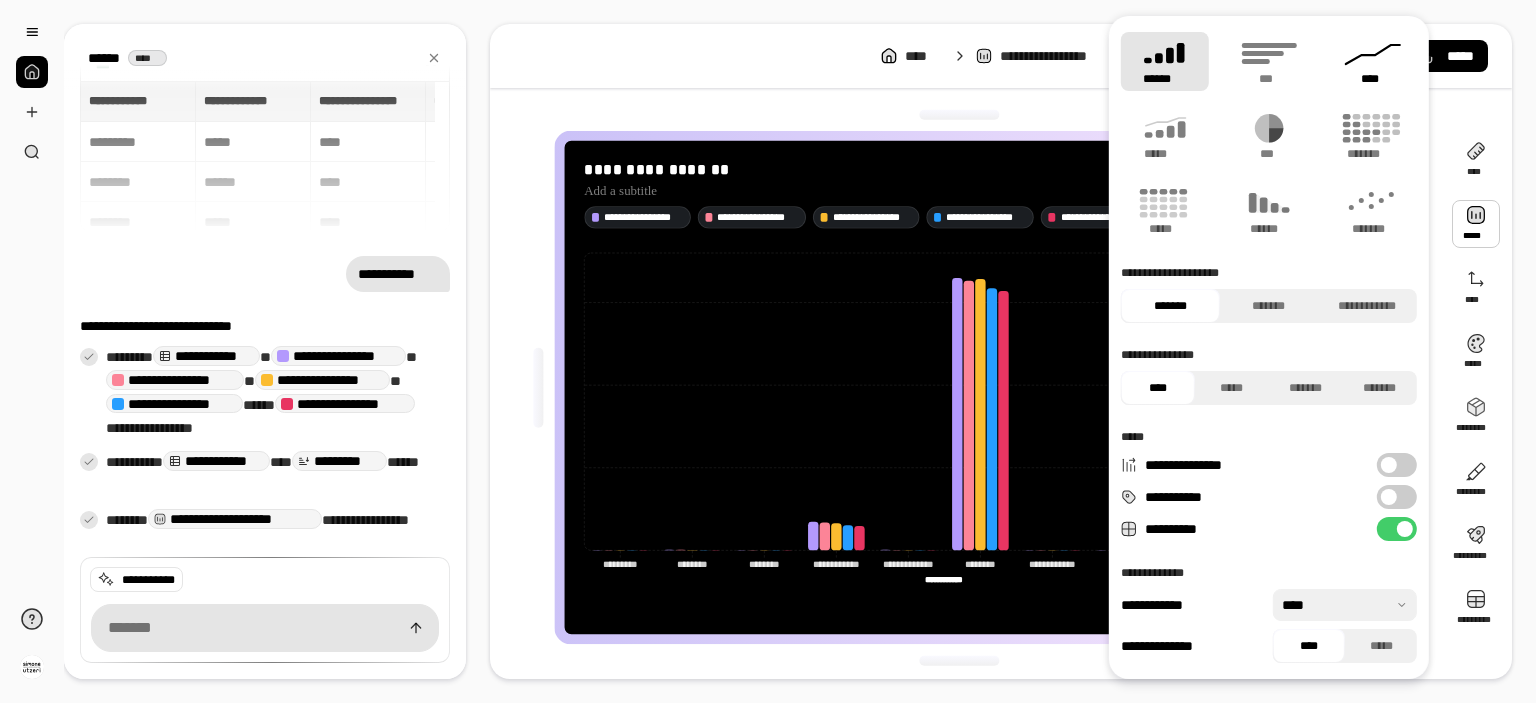 click 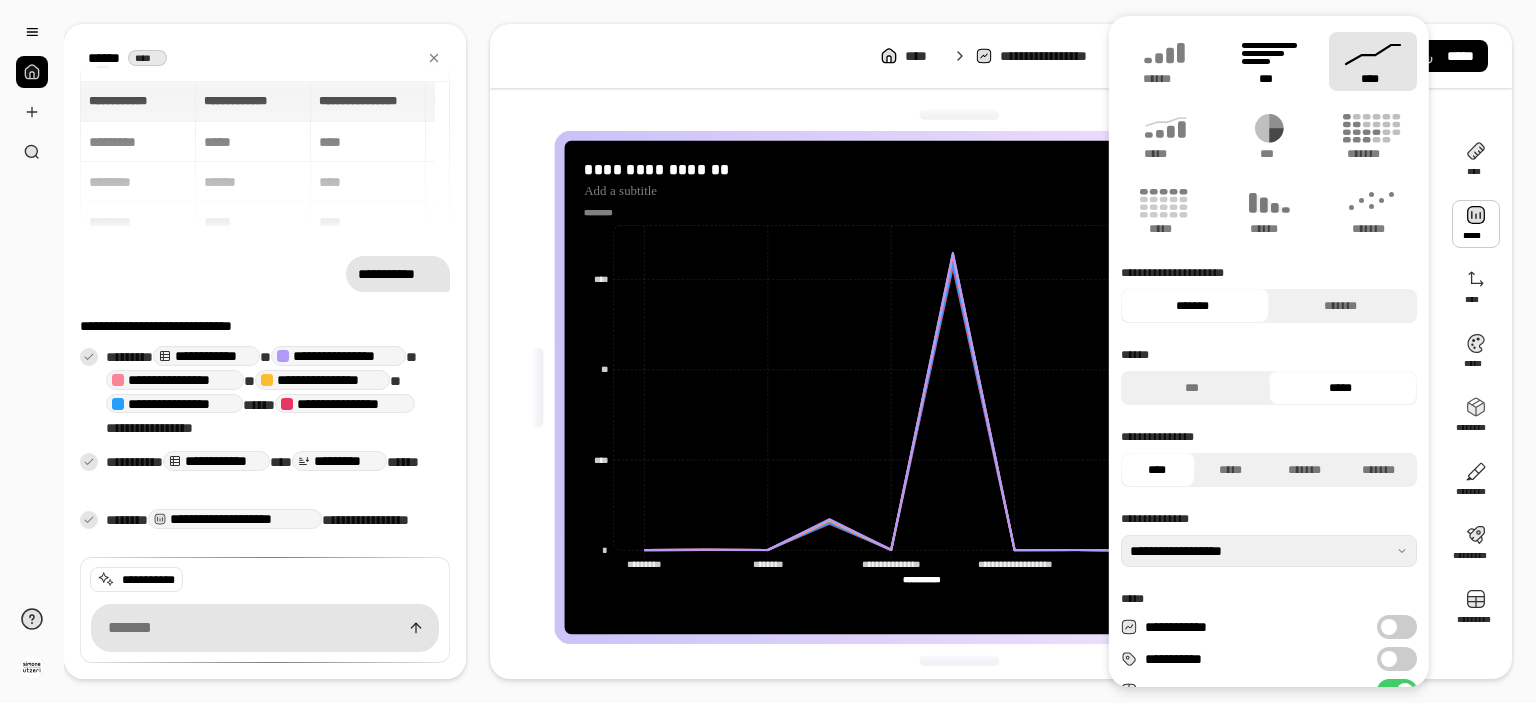 click 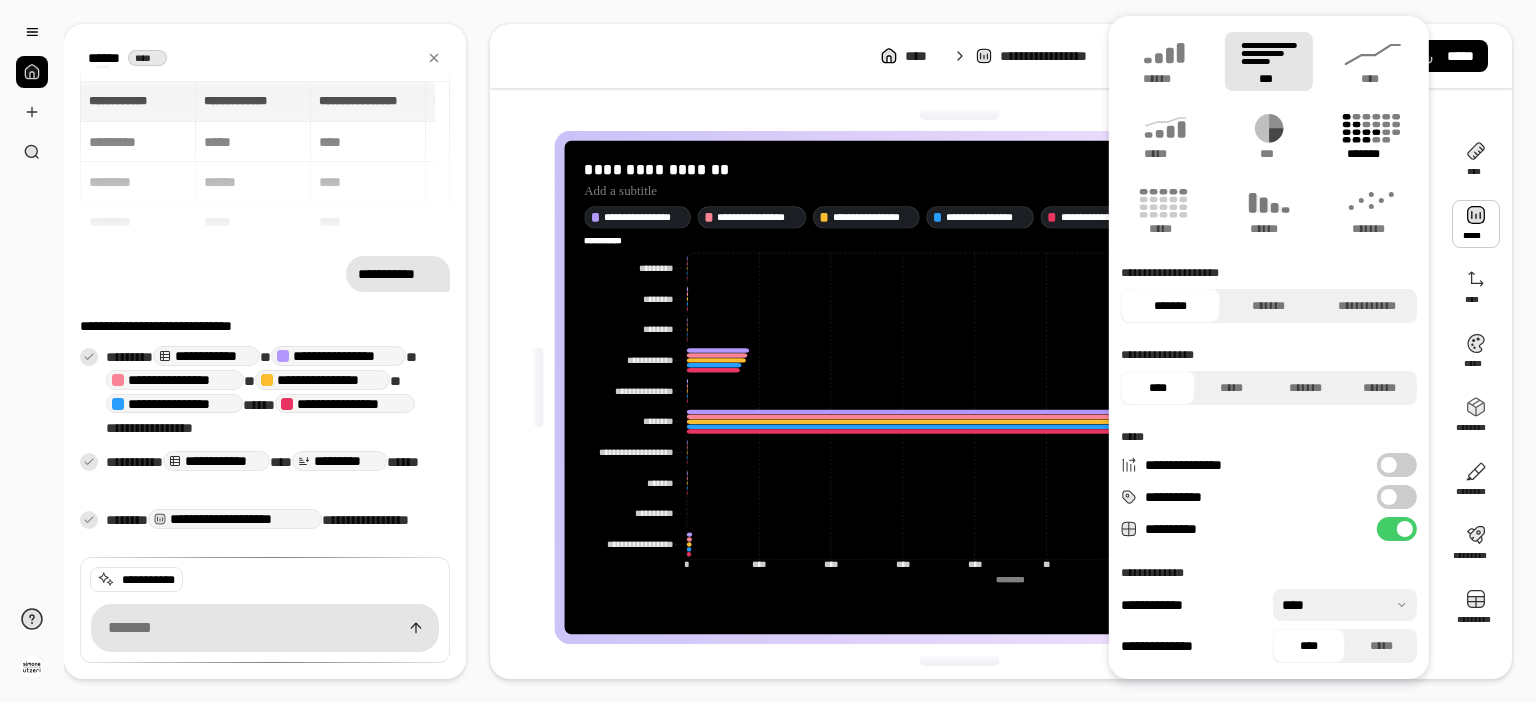 click 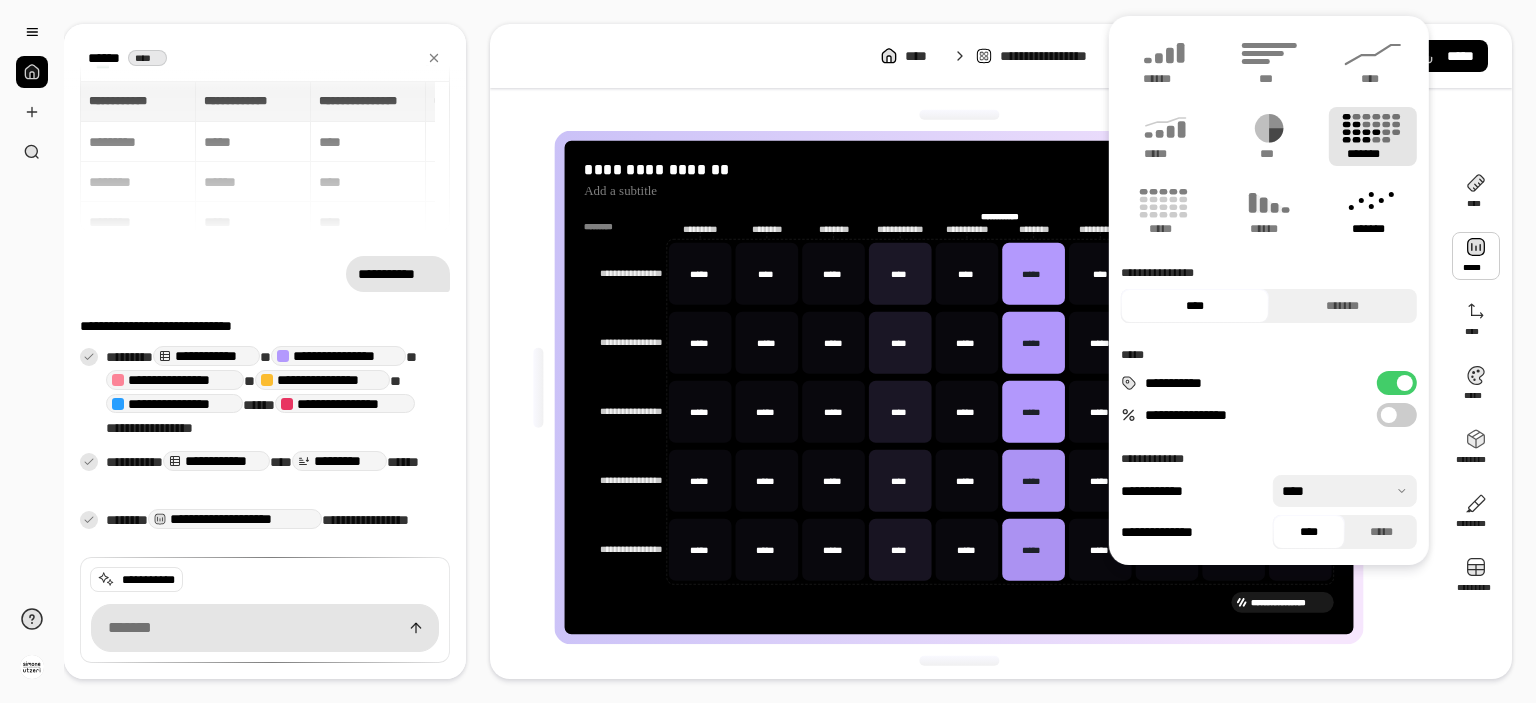 click 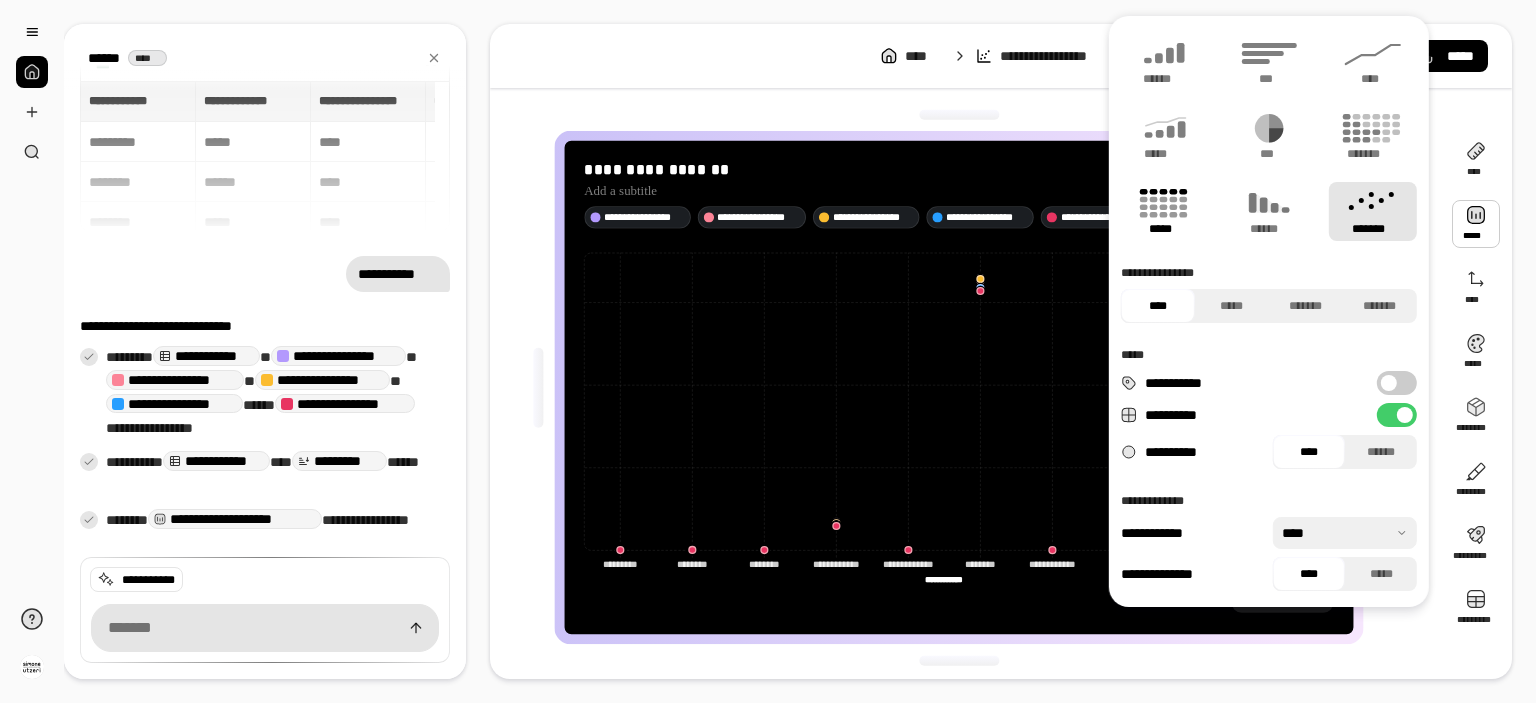 click on "*****" at bounding box center [1165, 211] 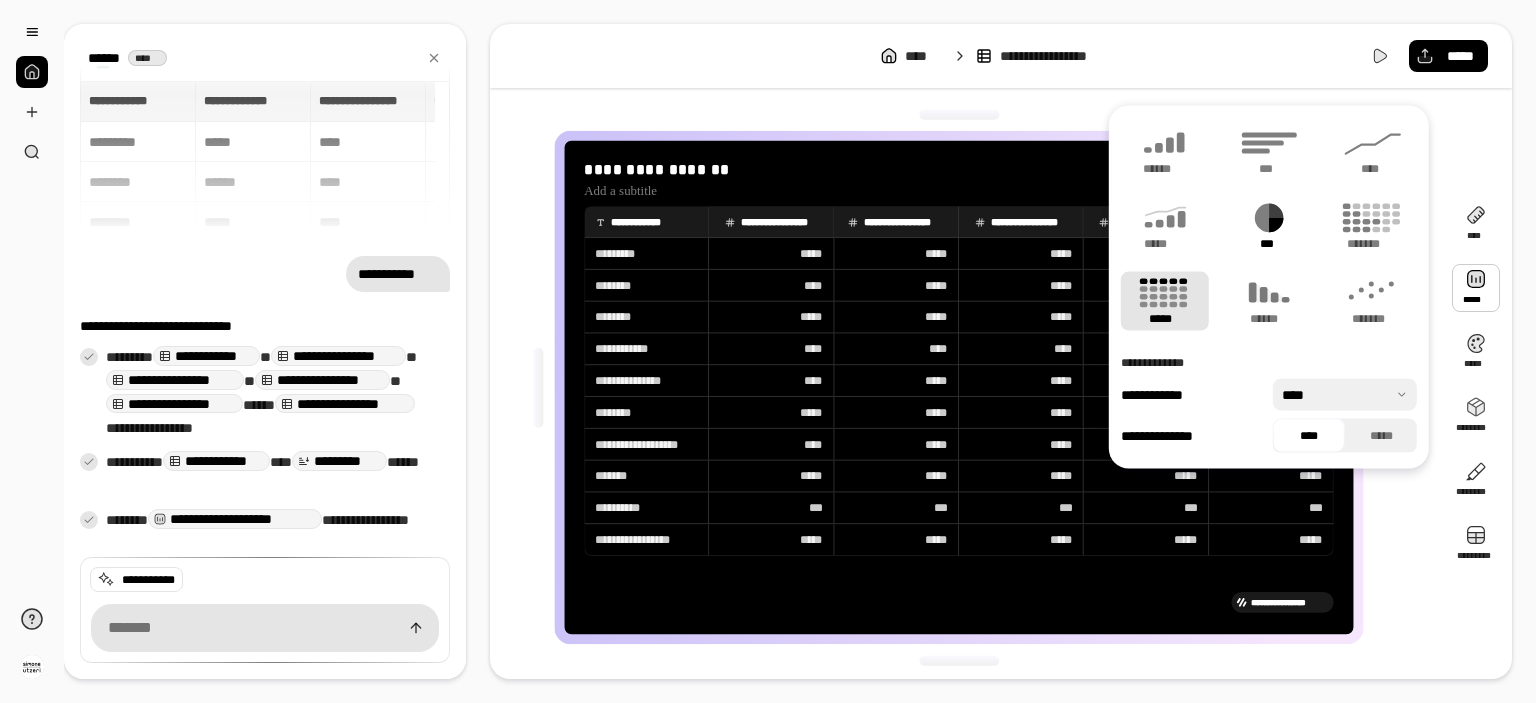 click on "***" at bounding box center [1269, 244] 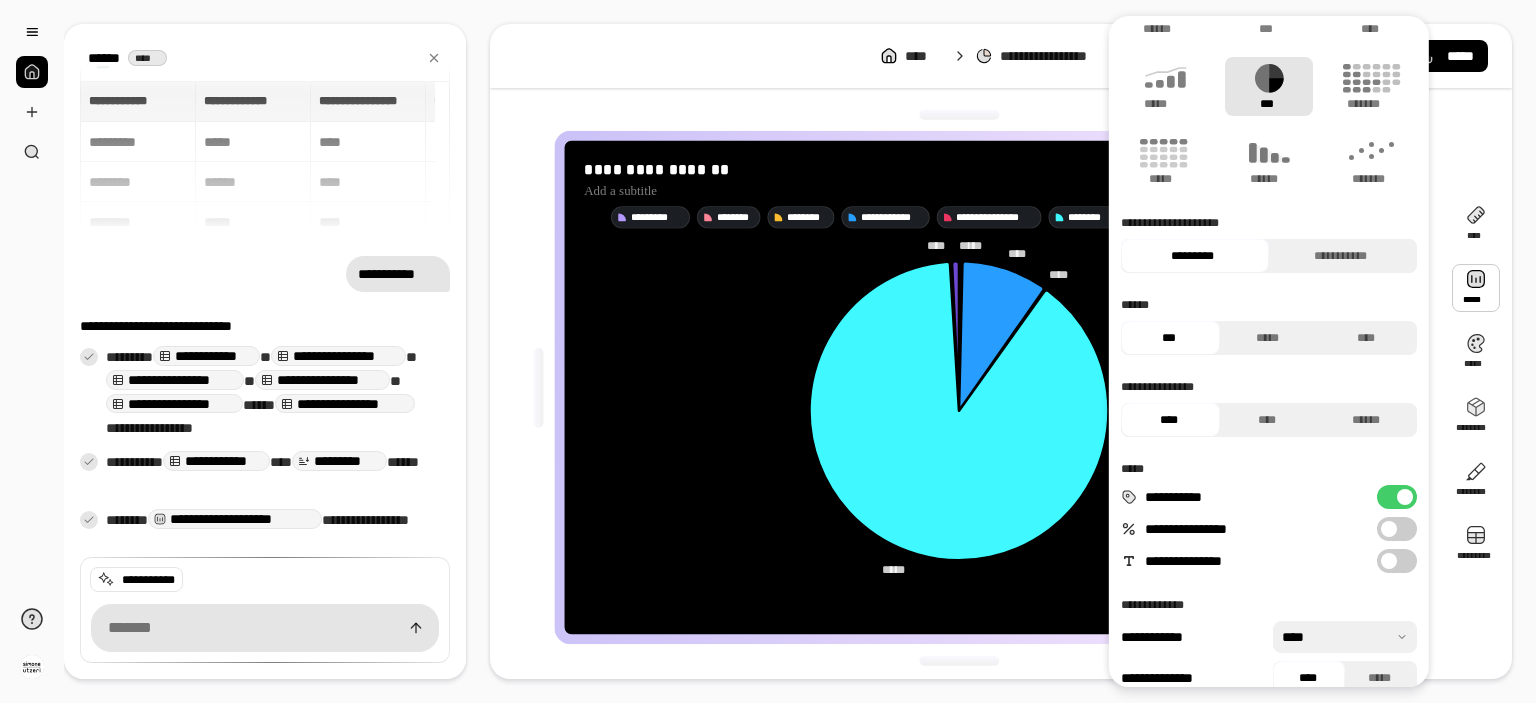 scroll, scrollTop: 73, scrollLeft: 0, axis: vertical 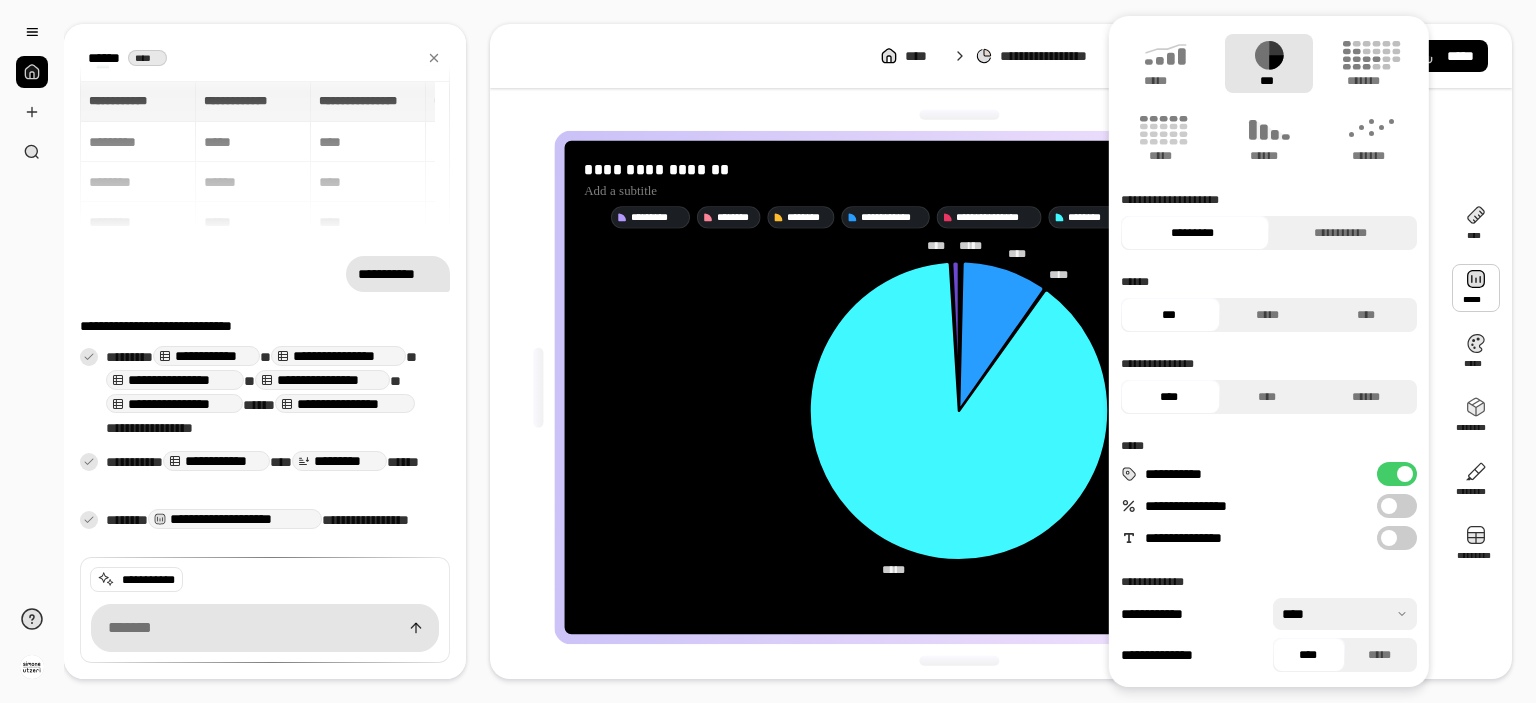 click at bounding box center [1389, 506] 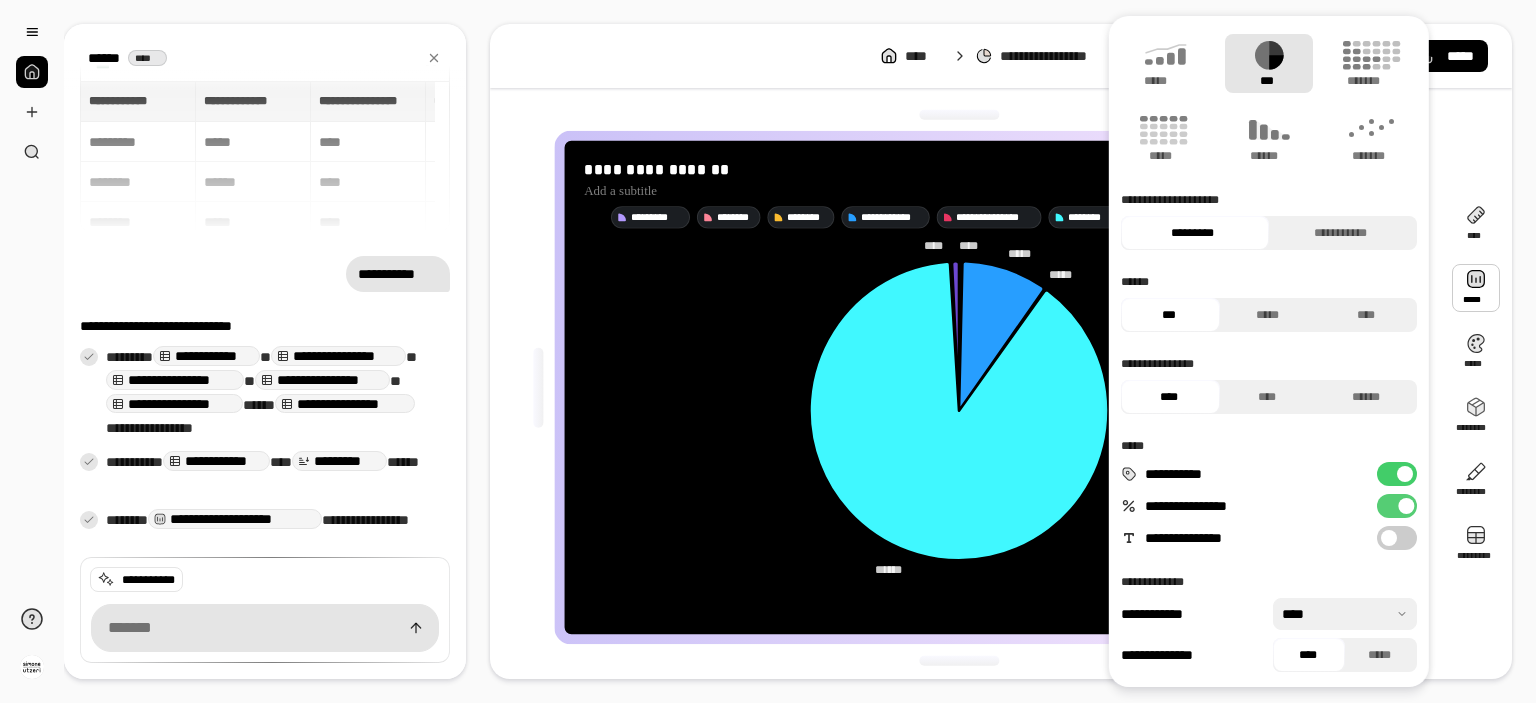click on "**********" at bounding box center (1397, 538) 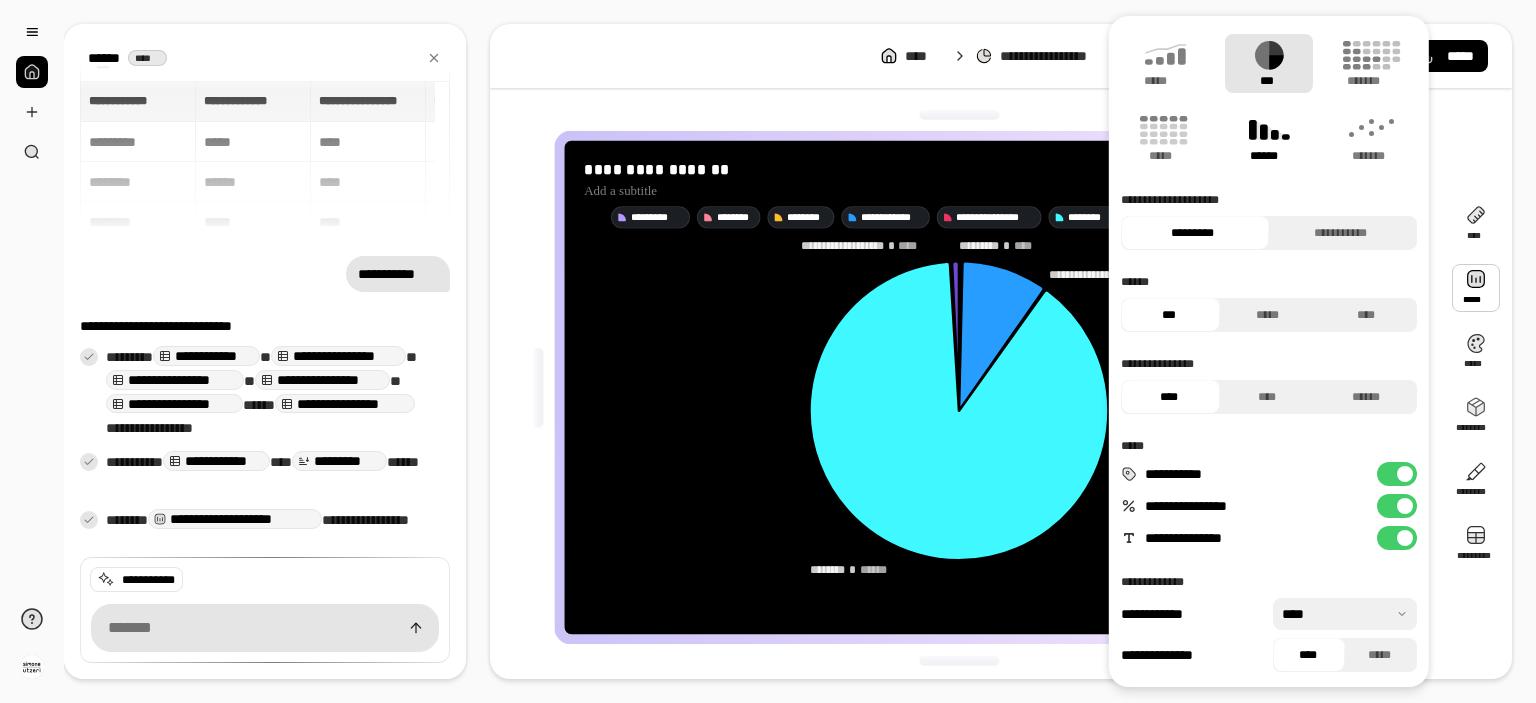 click 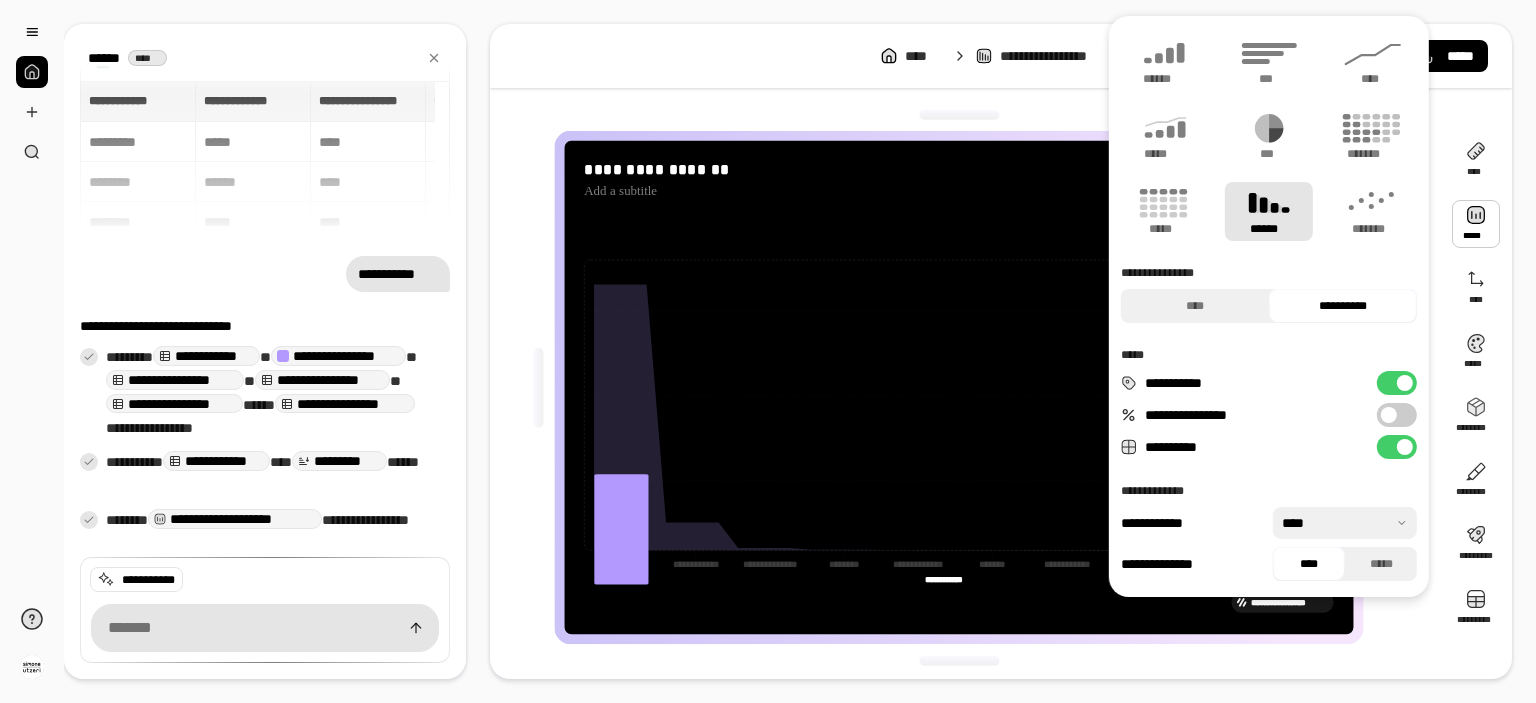 scroll, scrollTop: 0, scrollLeft: 0, axis: both 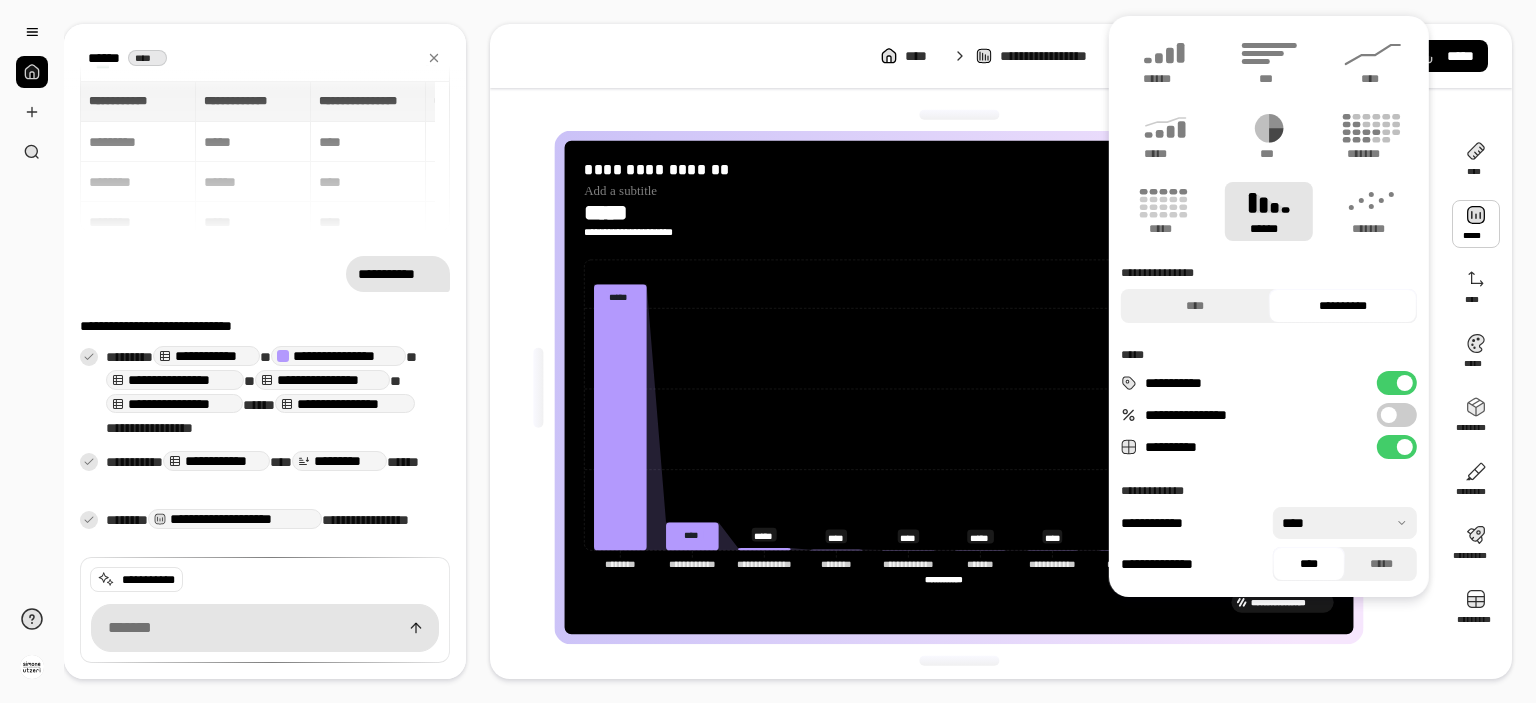 click at bounding box center [1476, 224] 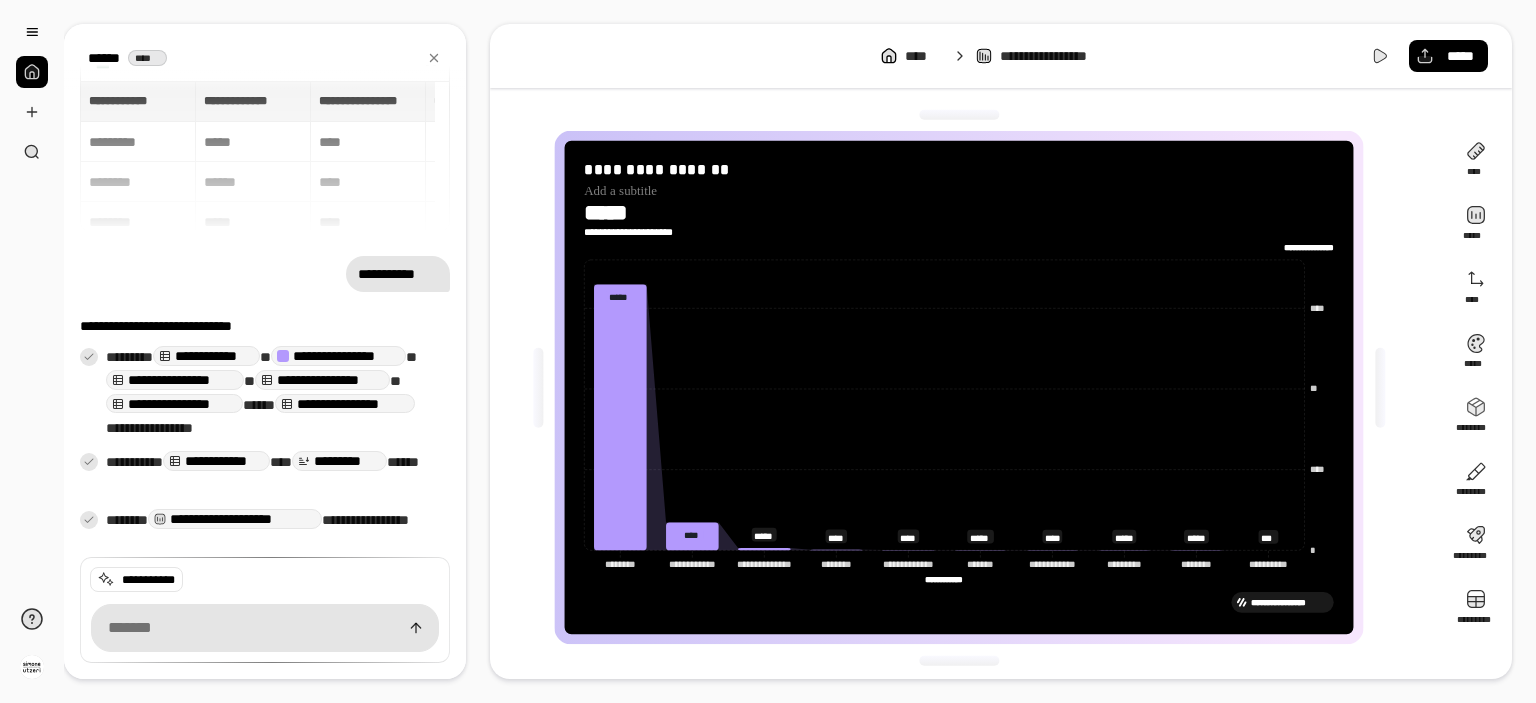 click on "**********" 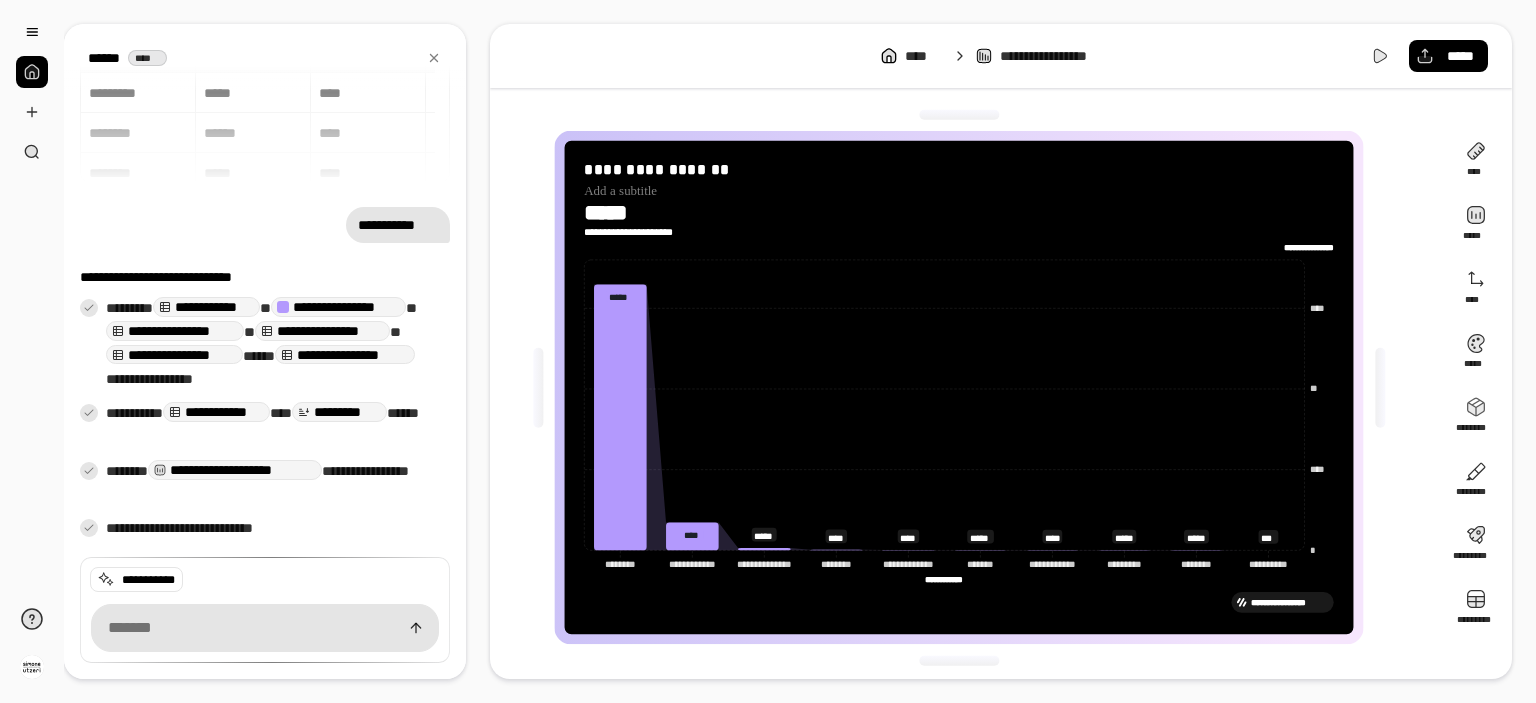 scroll, scrollTop: 0, scrollLeft: 0, axis: both 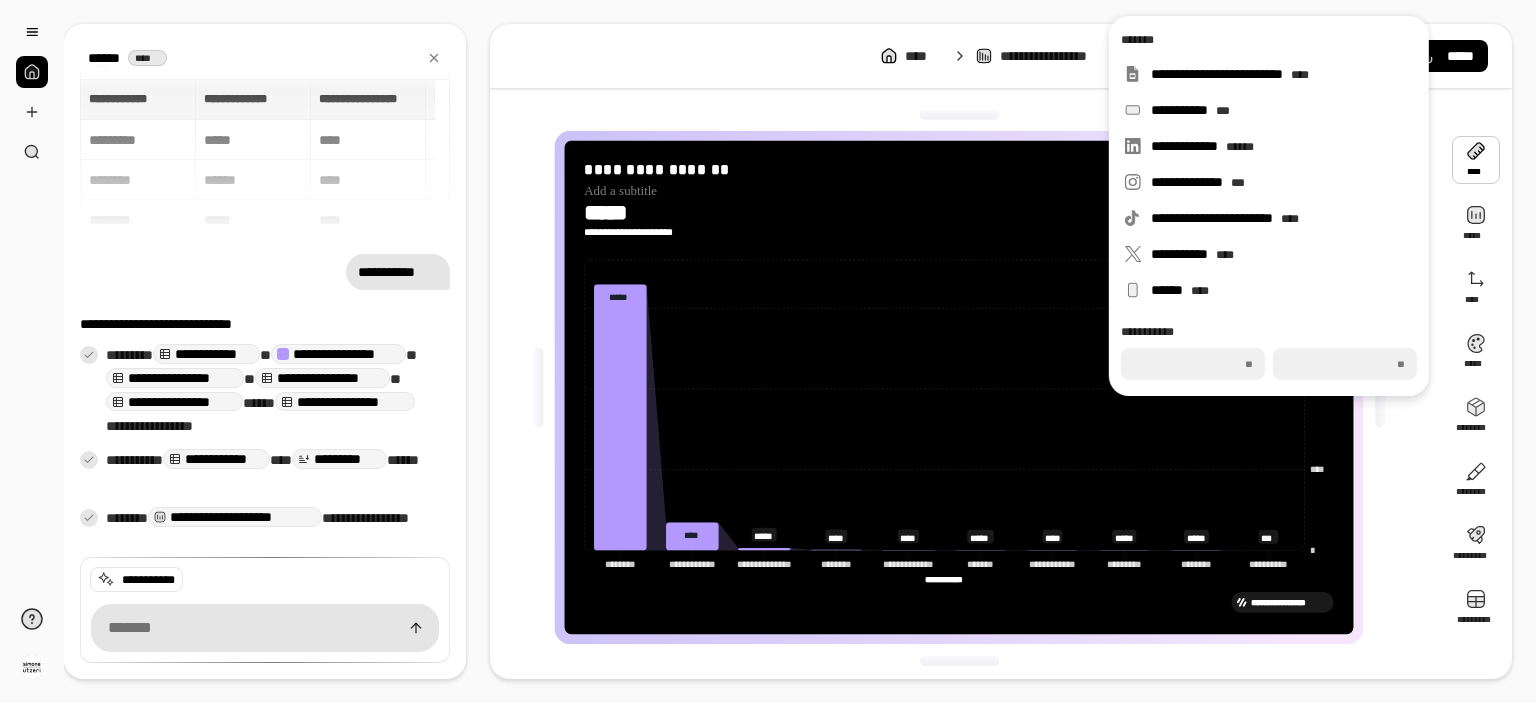 click at bounding box center (1476, 160) 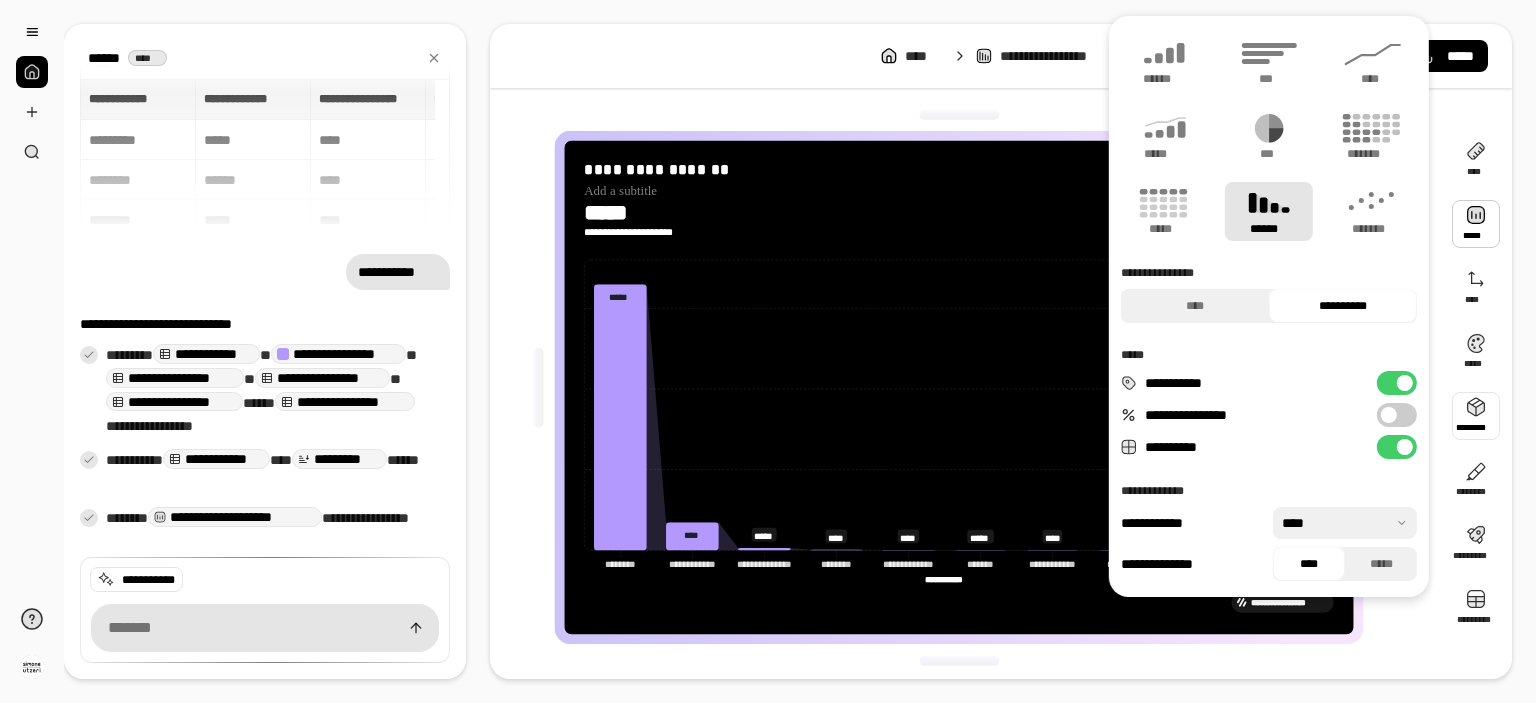 click at bounding box center [1476, 416] 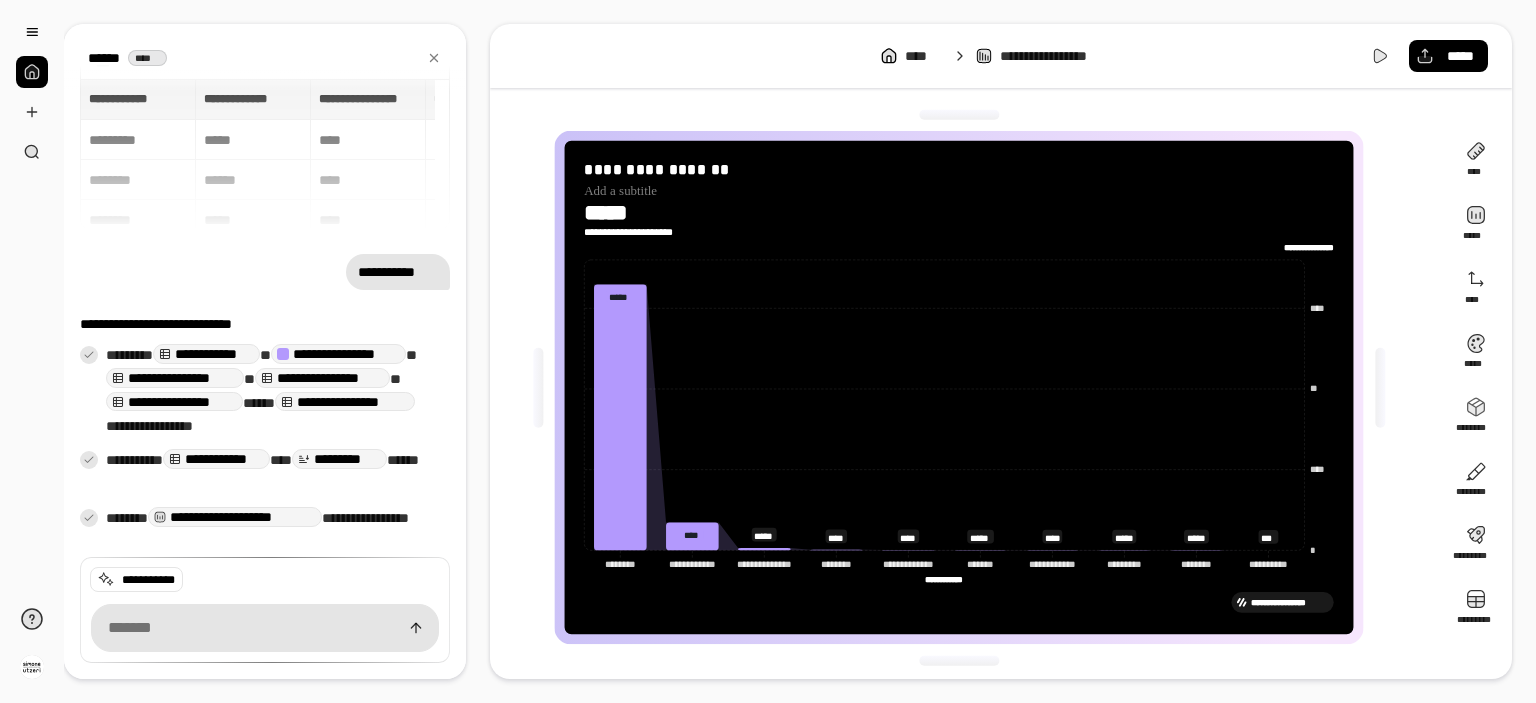 click on "**********" at bounding box center [959, 388] 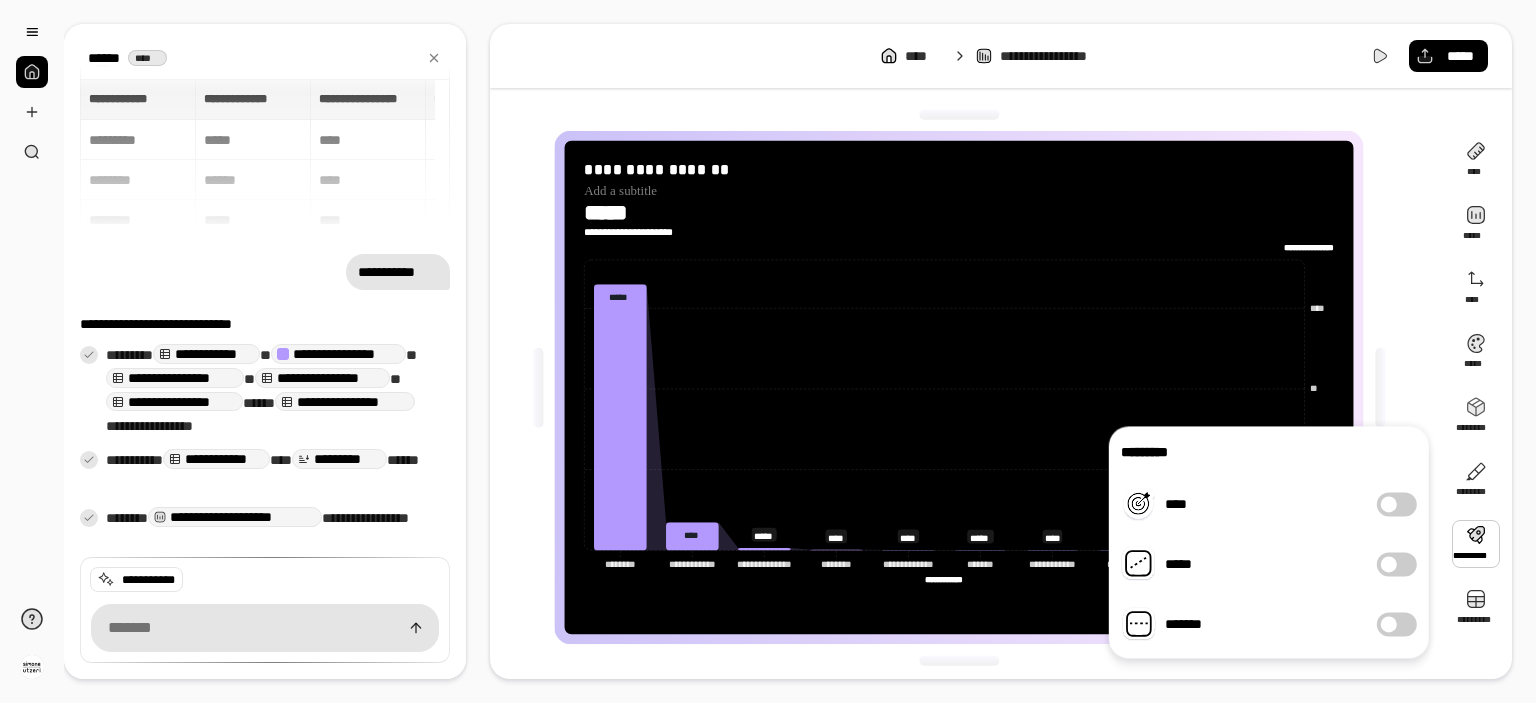 click on "****" at bounding box center [1397, 504] 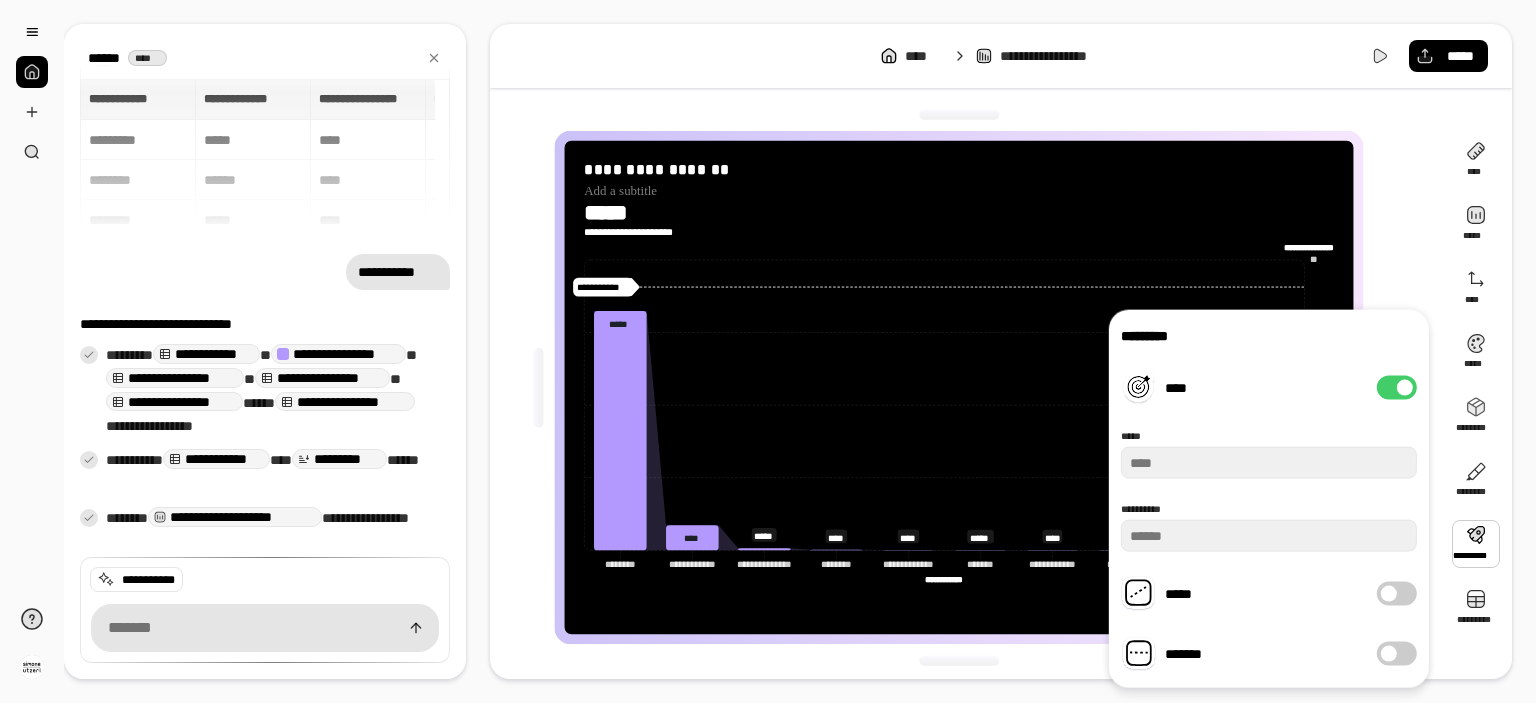 click on "****" at bounding box center [1397, 388] 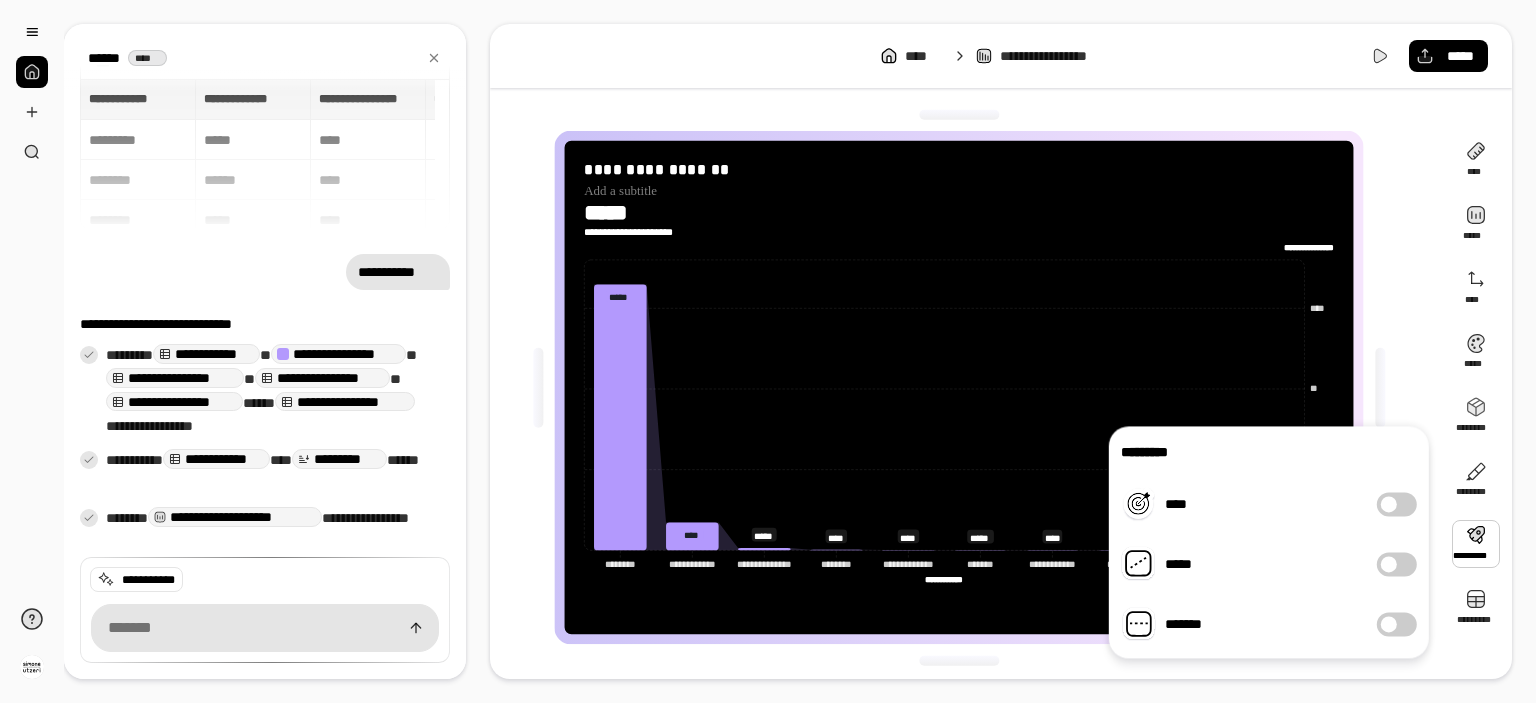 click on "****" at bounding box center (1397, 504) 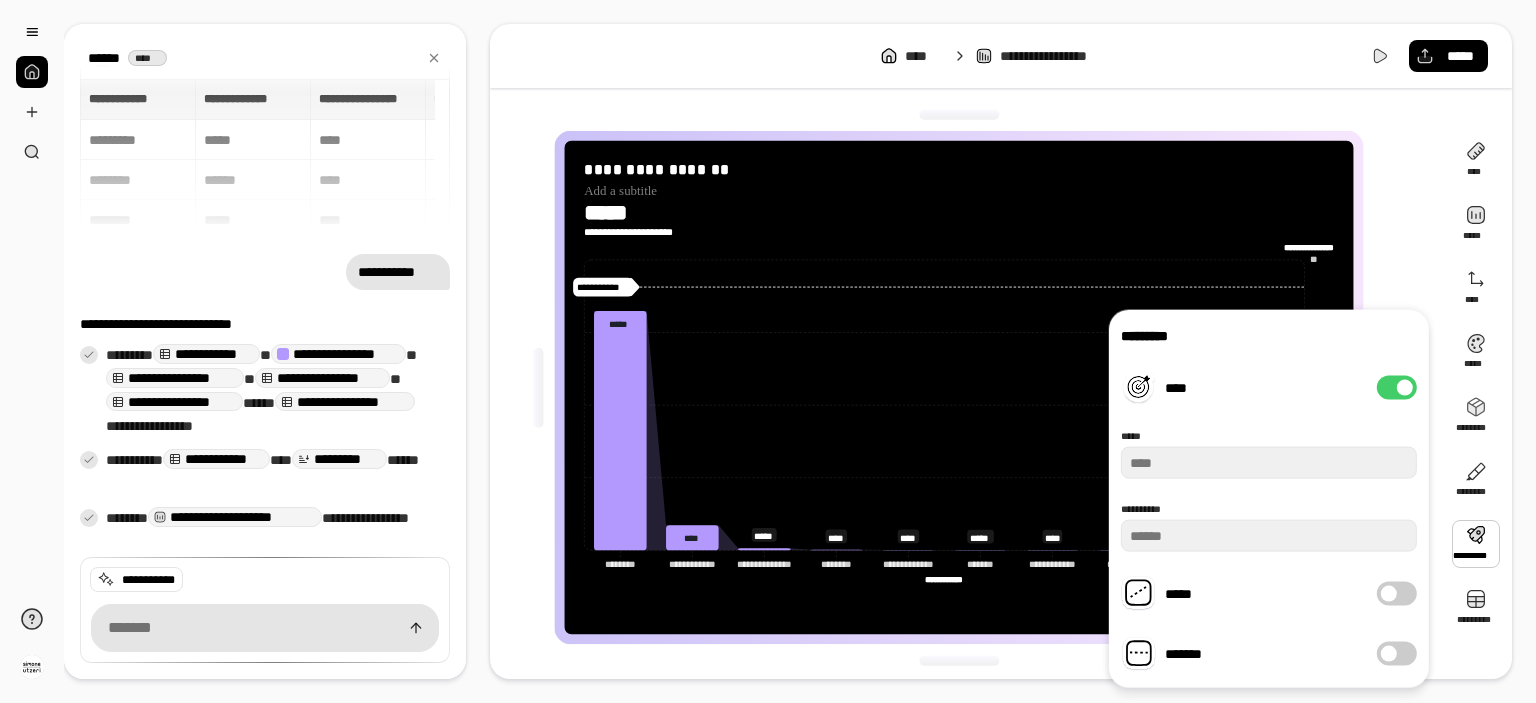 click on "****" at bounding box center [1397, 388] 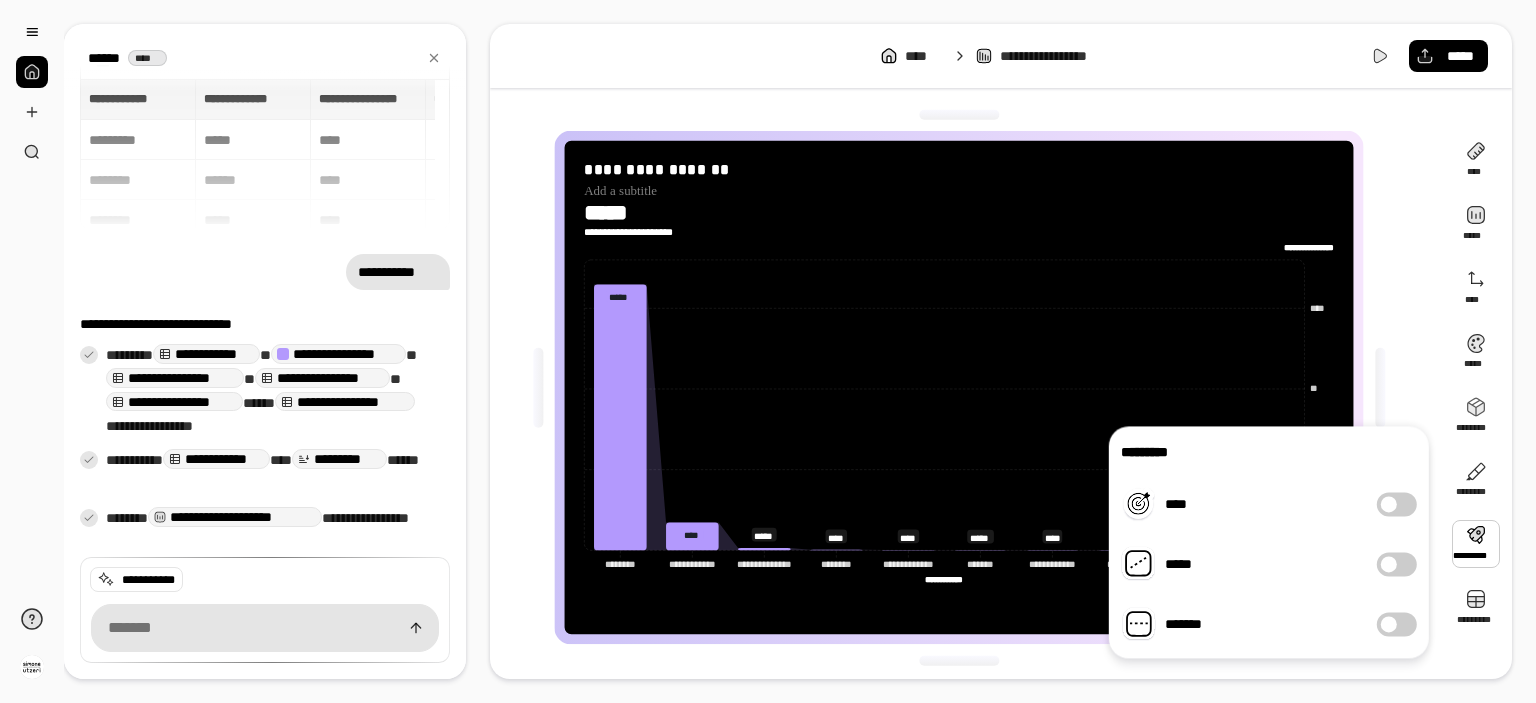 click on "*****" at bounding box center (1397, 564) 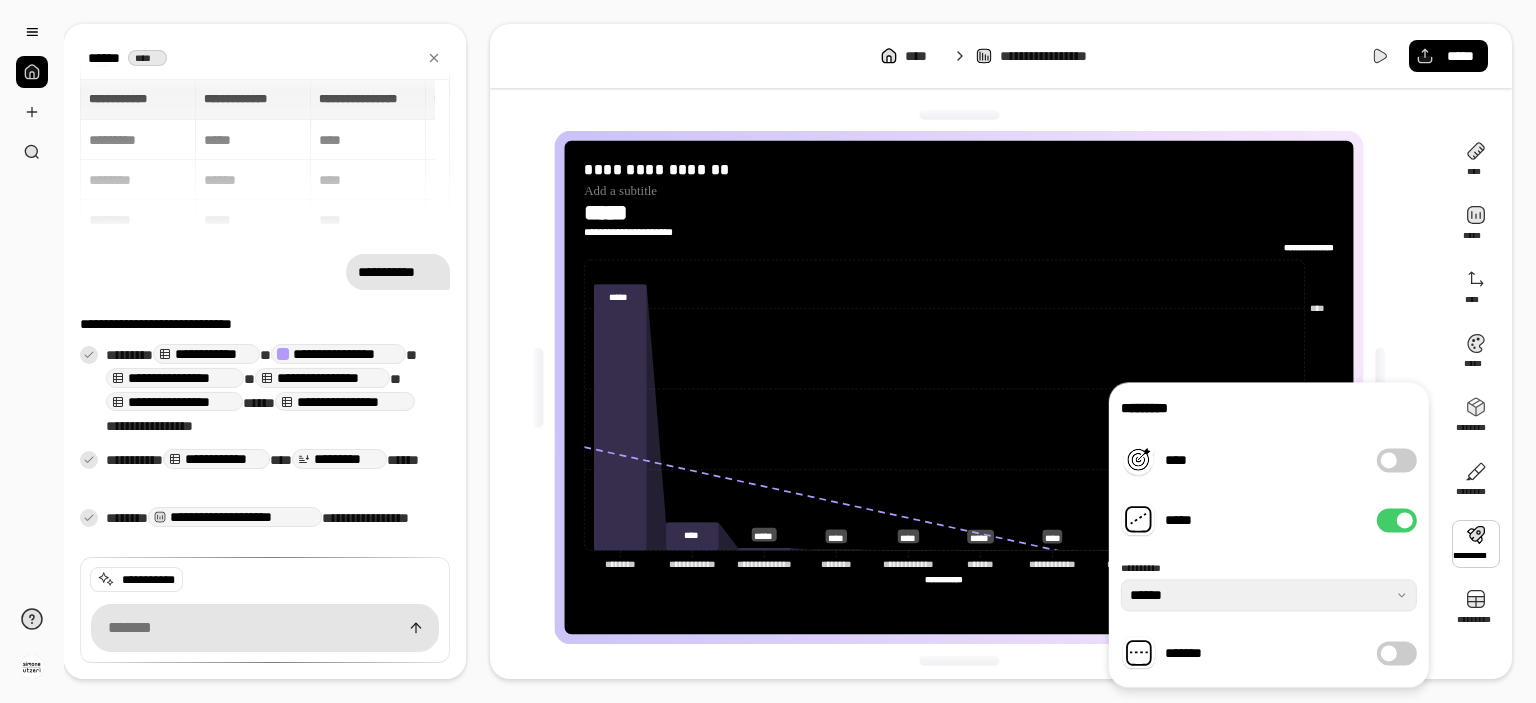 click on "*****" at bounding box center (1397, 520) 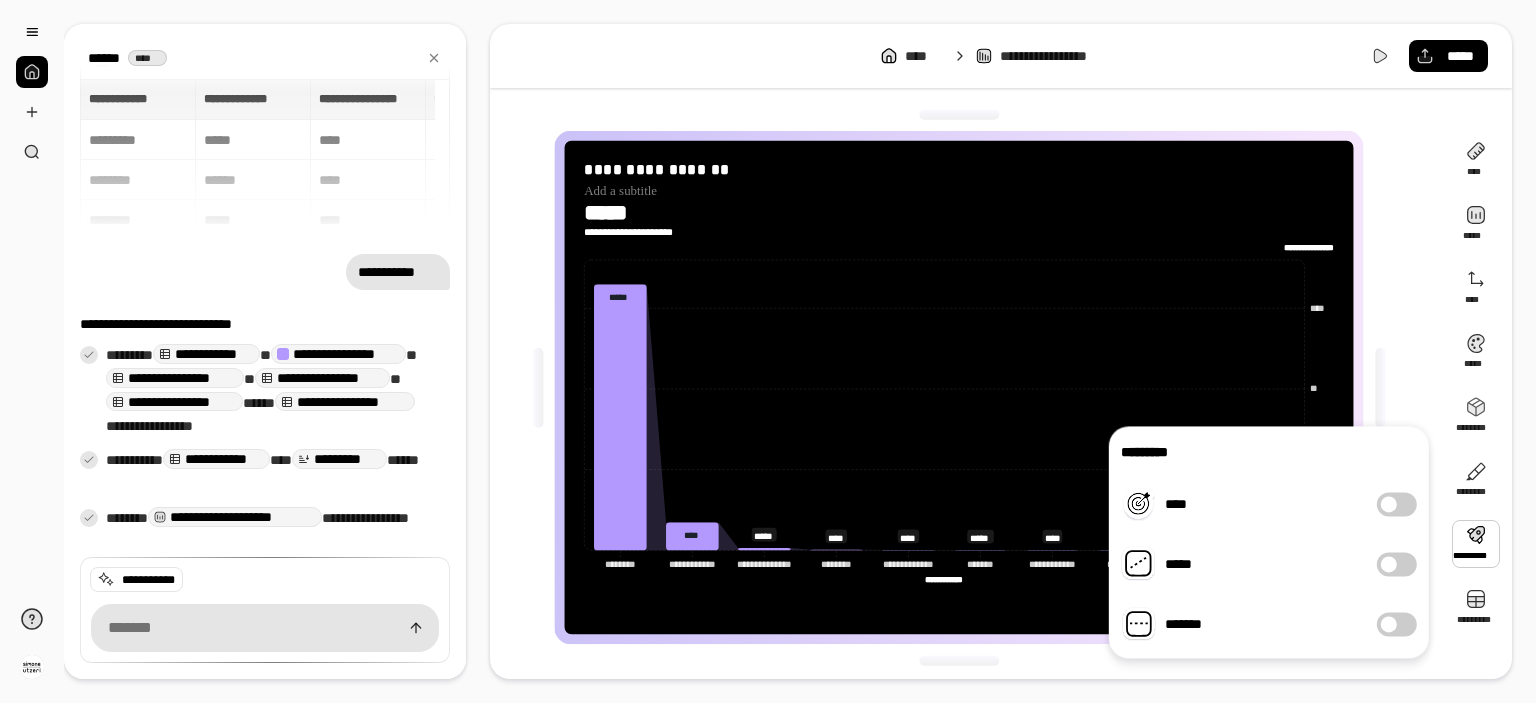 click on "**********" at bounding box center [967, 387] 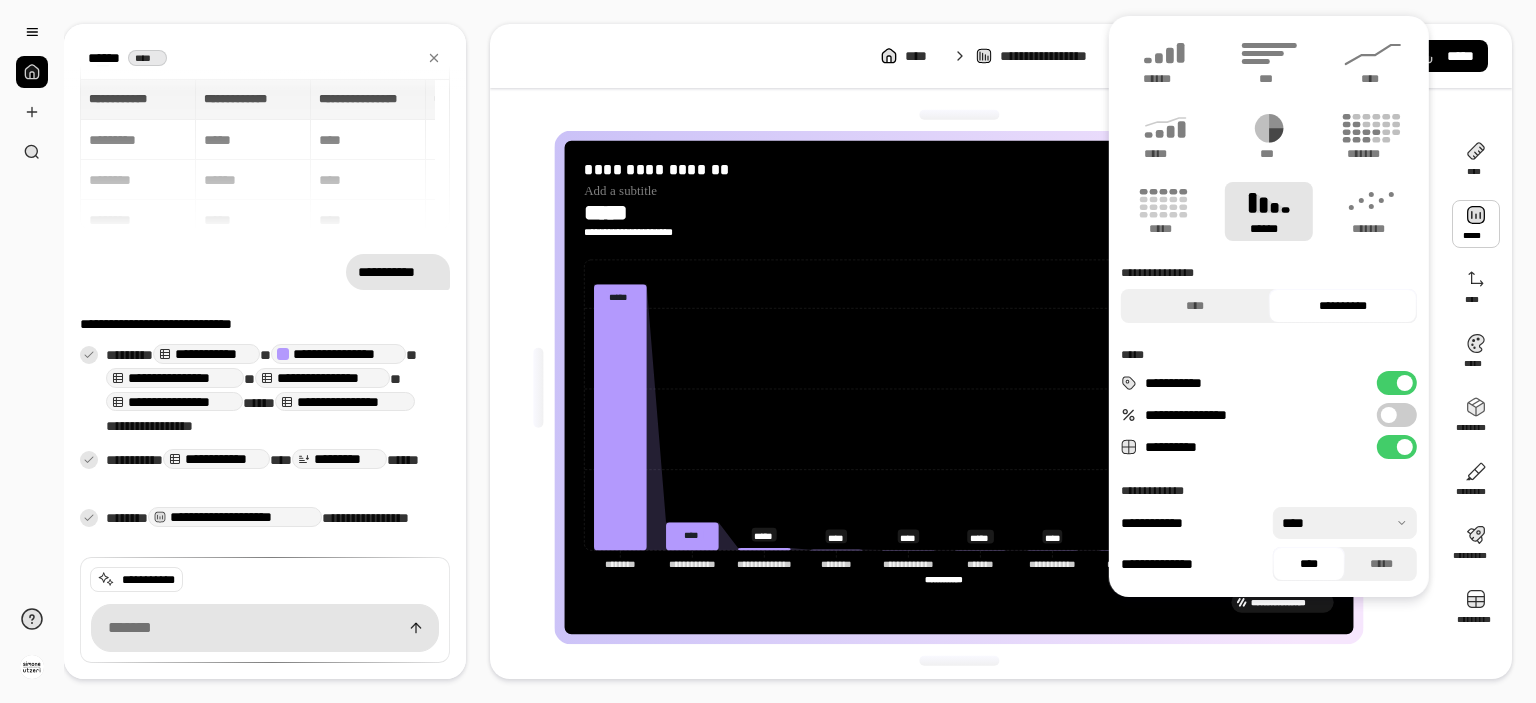click at bounding box center (1476, 224) 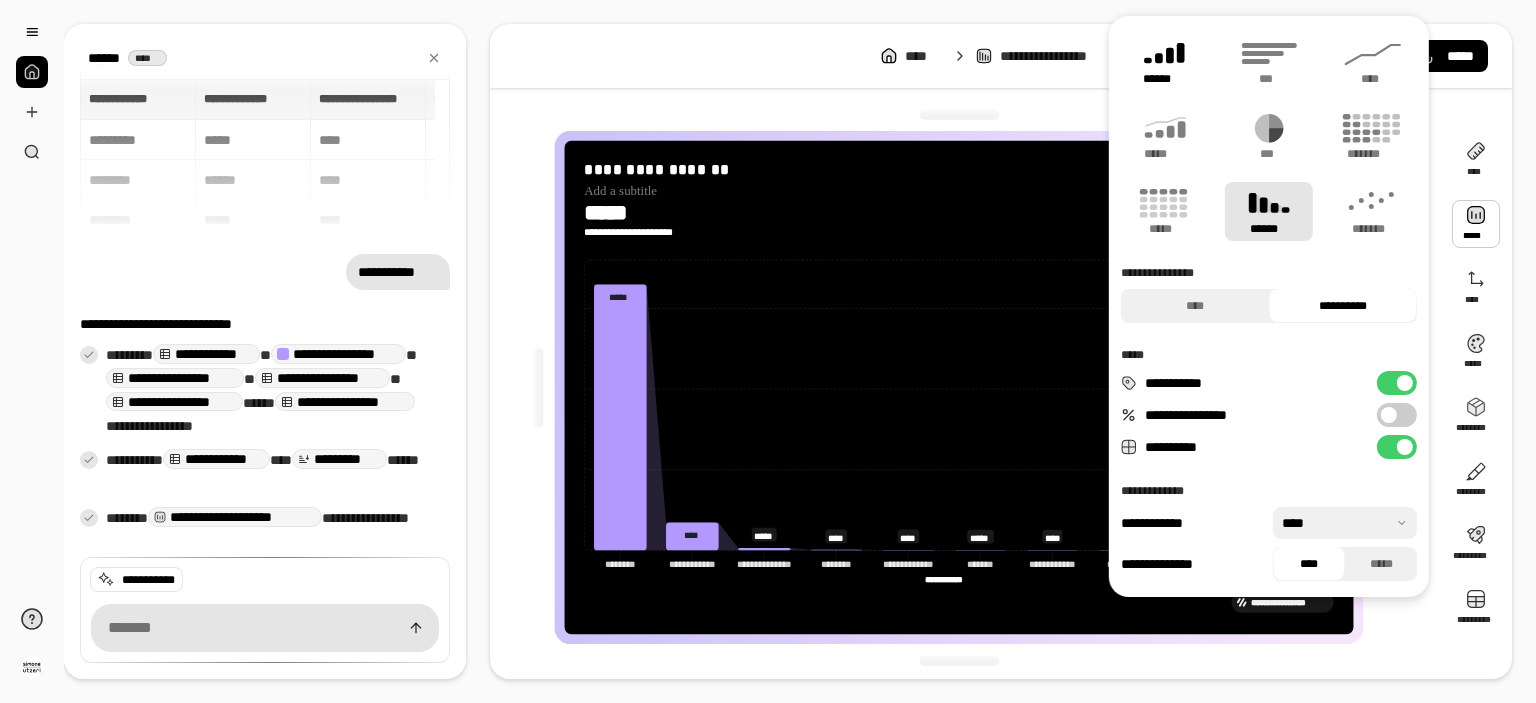 click 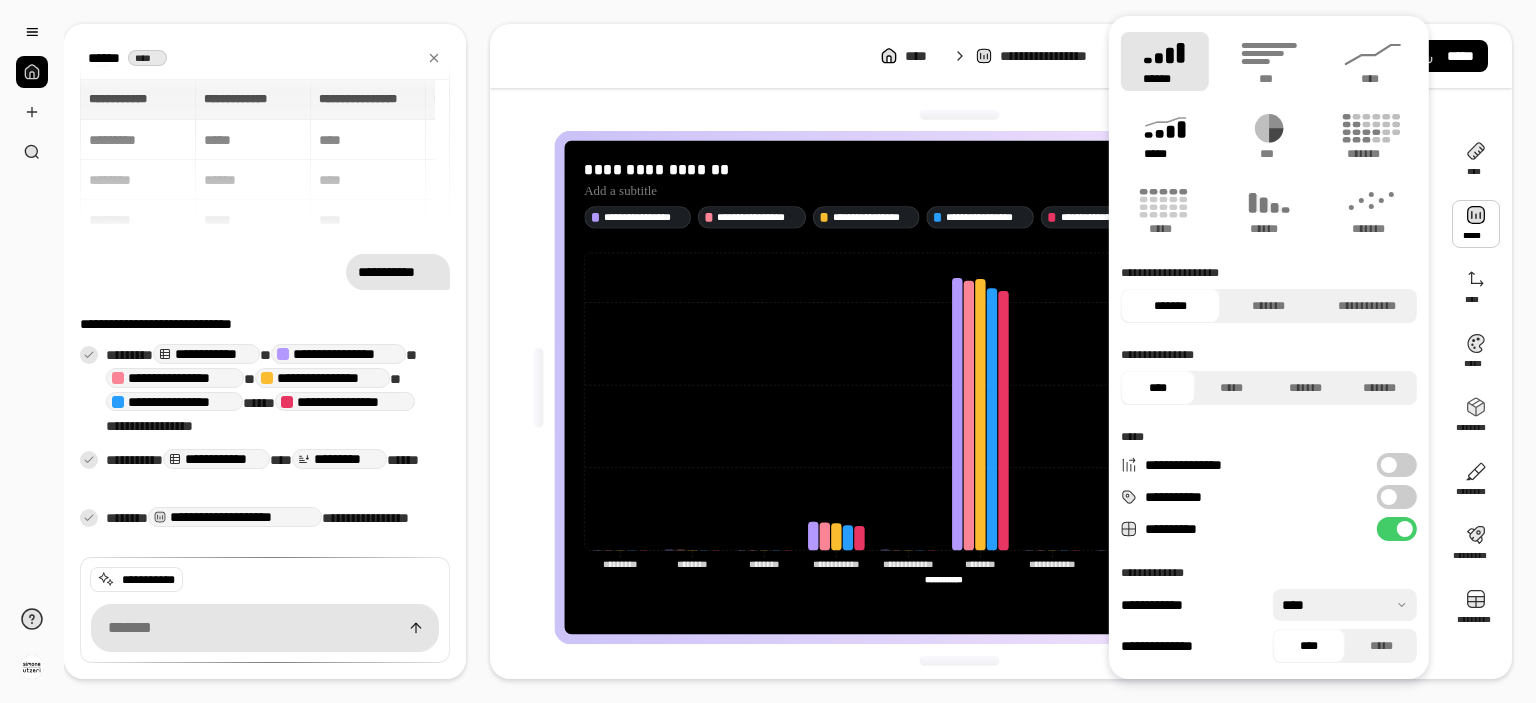 click 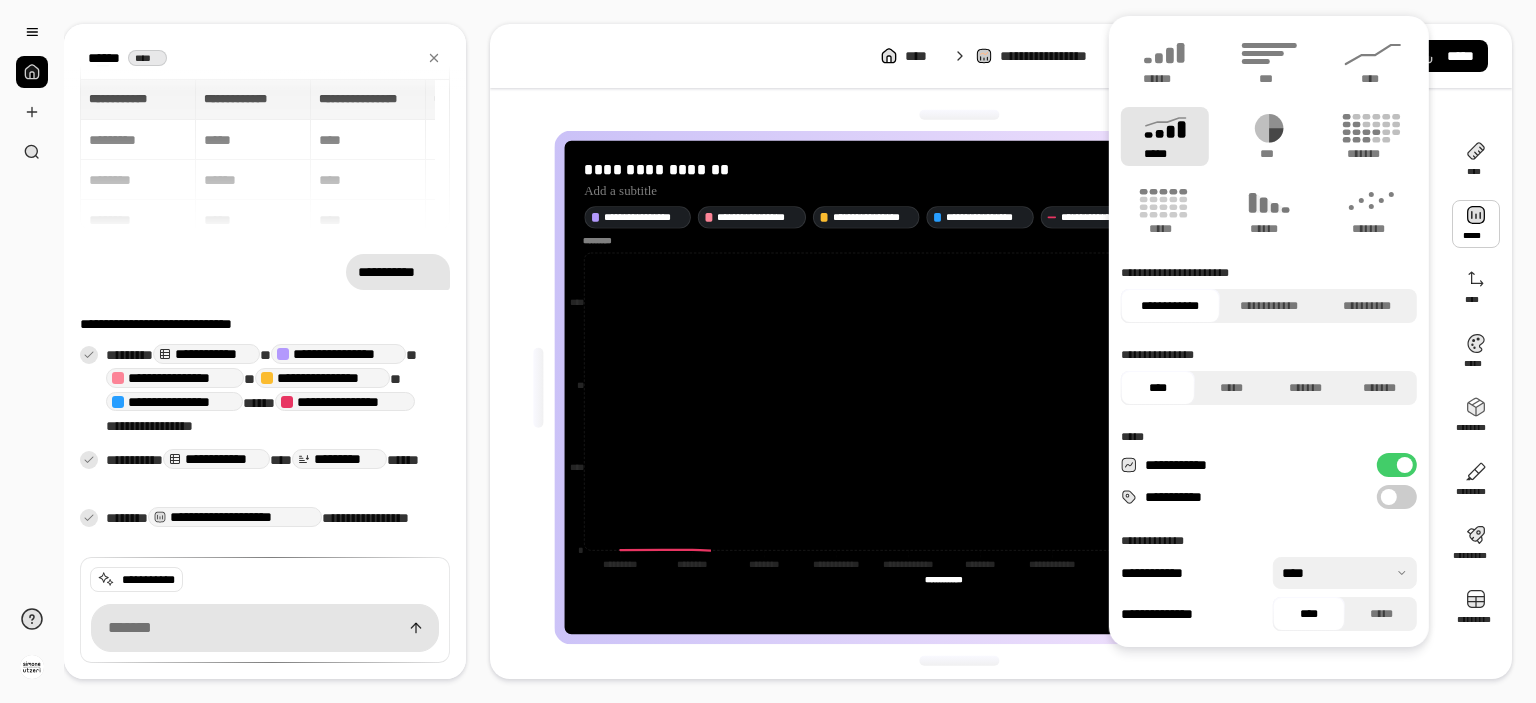 type on "**********" 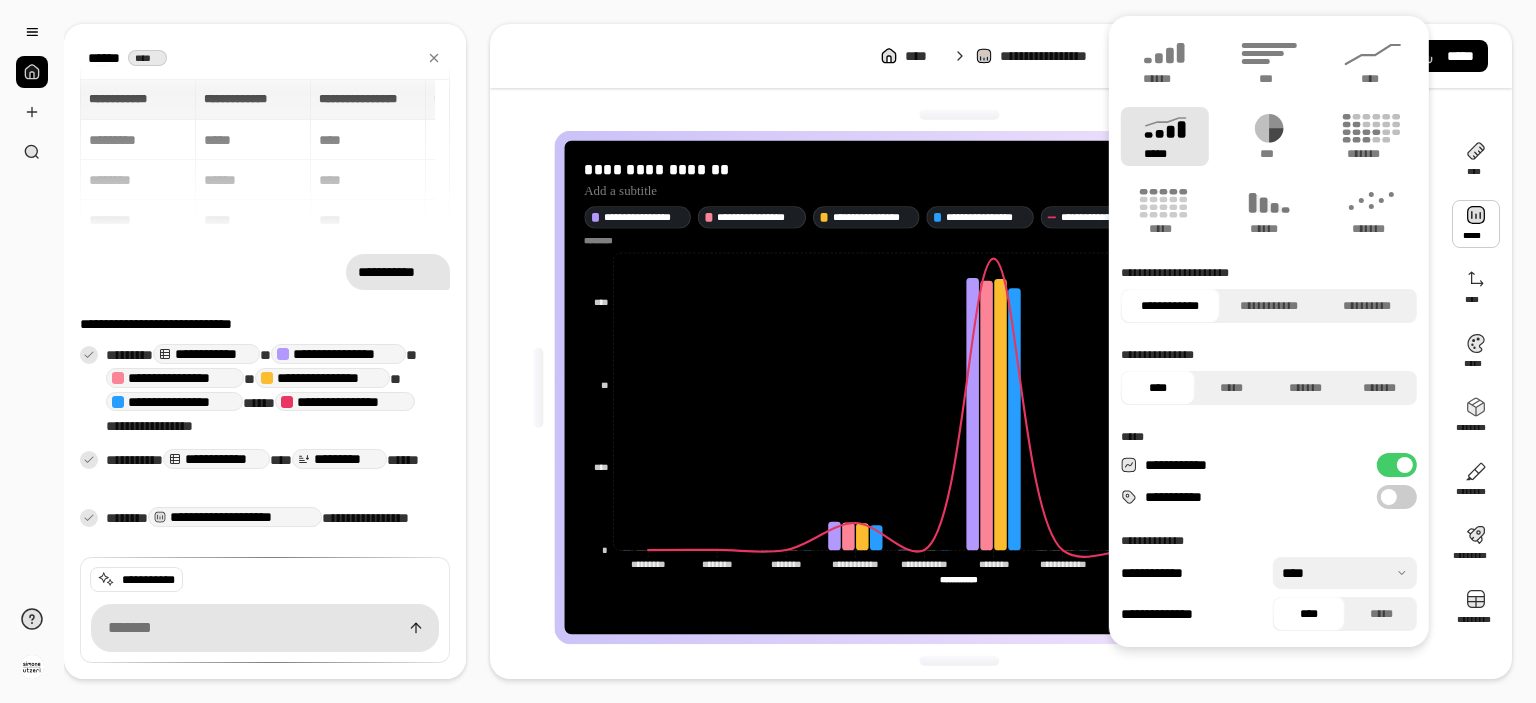click at bounding box center (1345, 573) 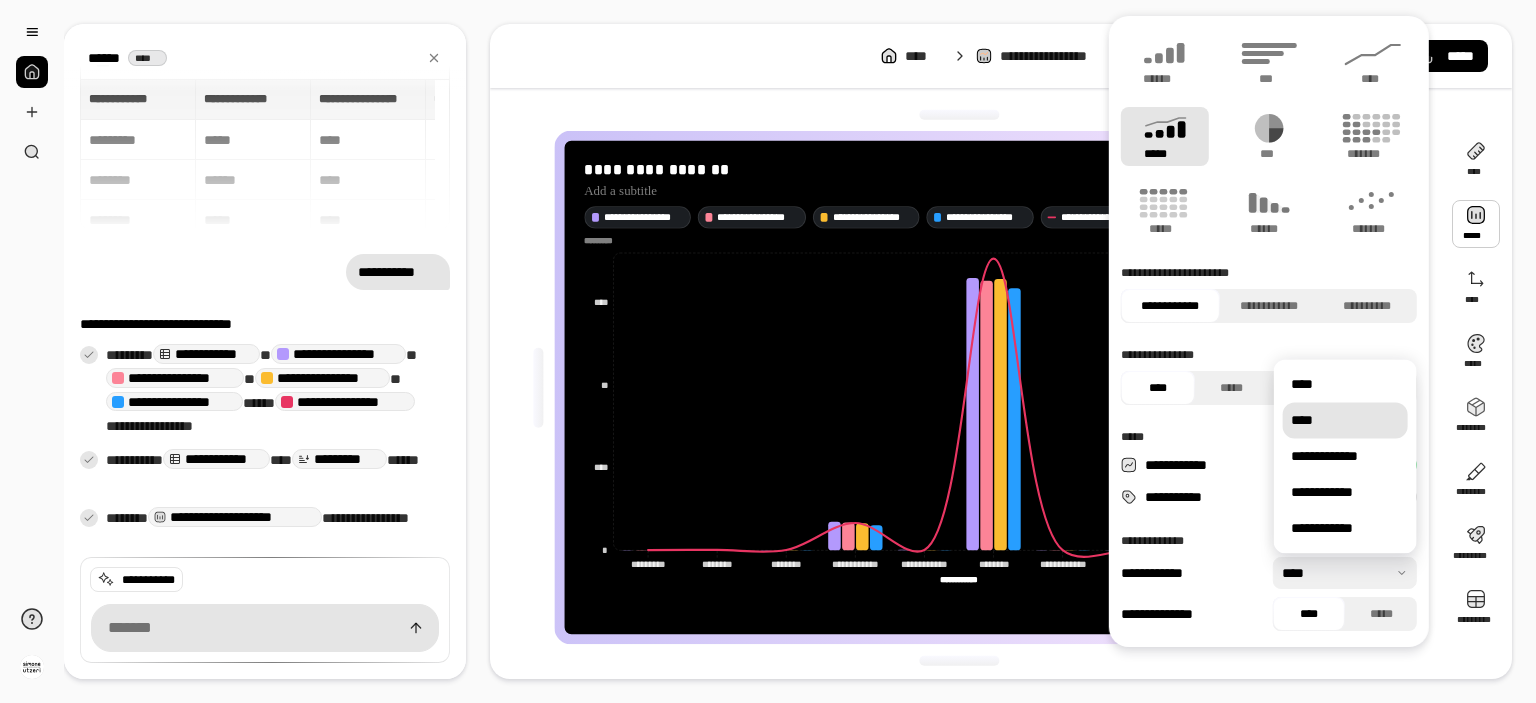 click on "****" at bounding box center [1345, 420] 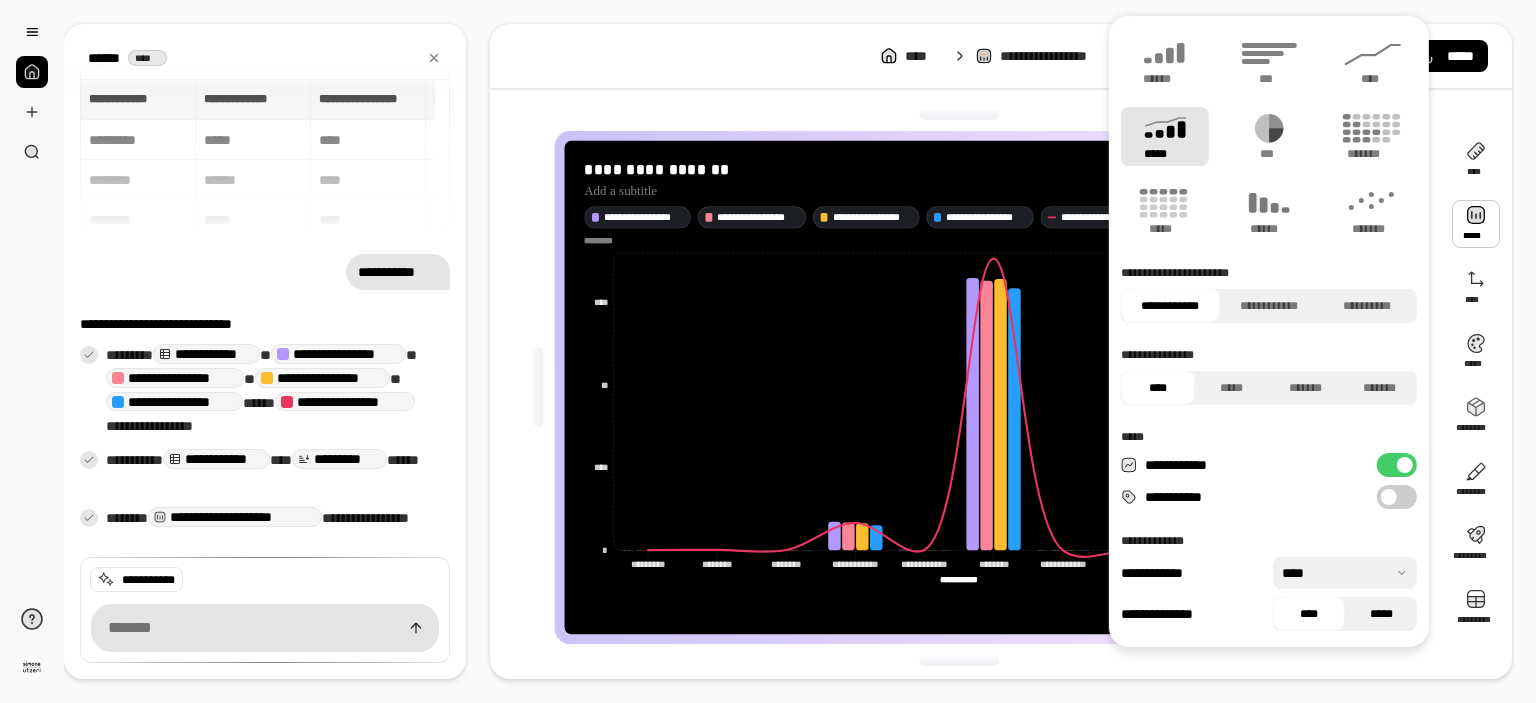 click on "*****" at bounding box center (1381, 614) 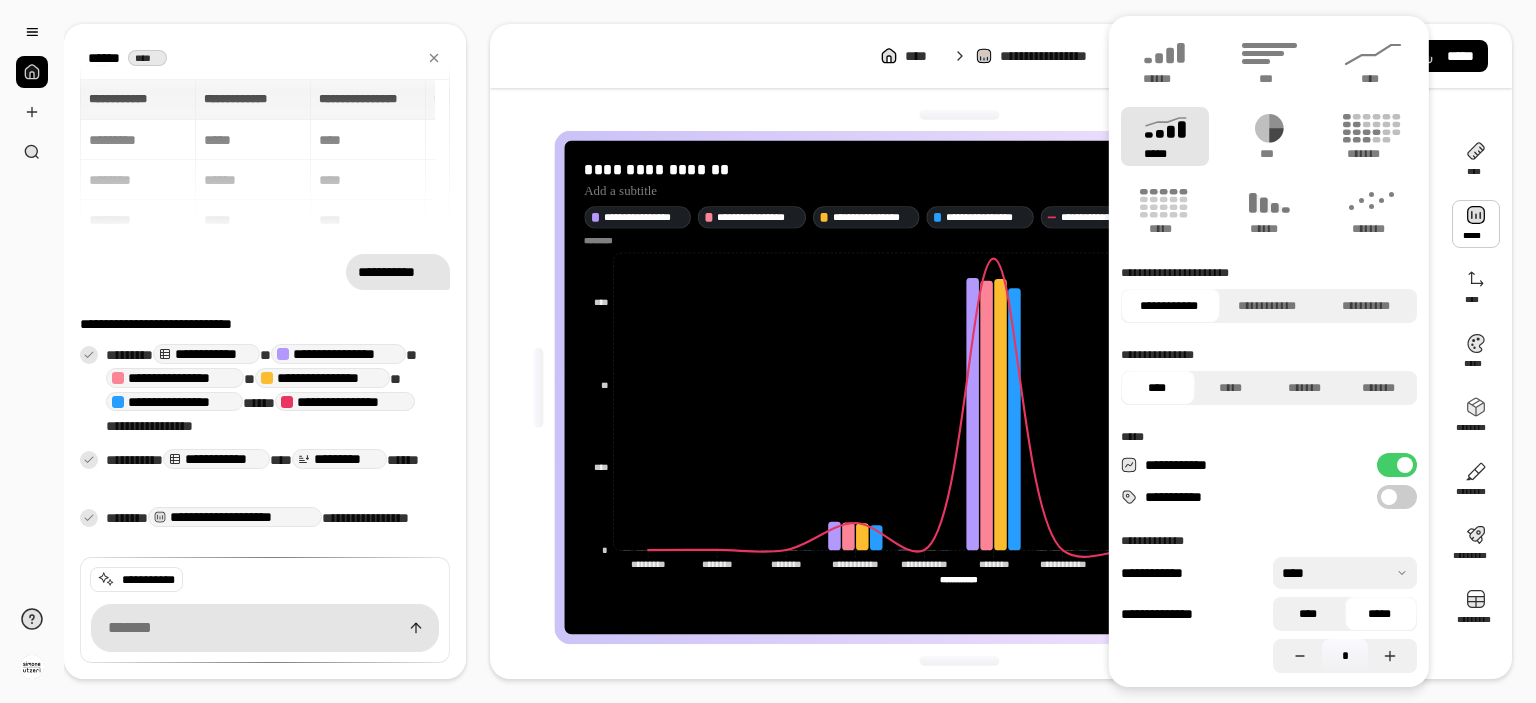 click on "****" at bounding box center (1307, 614) 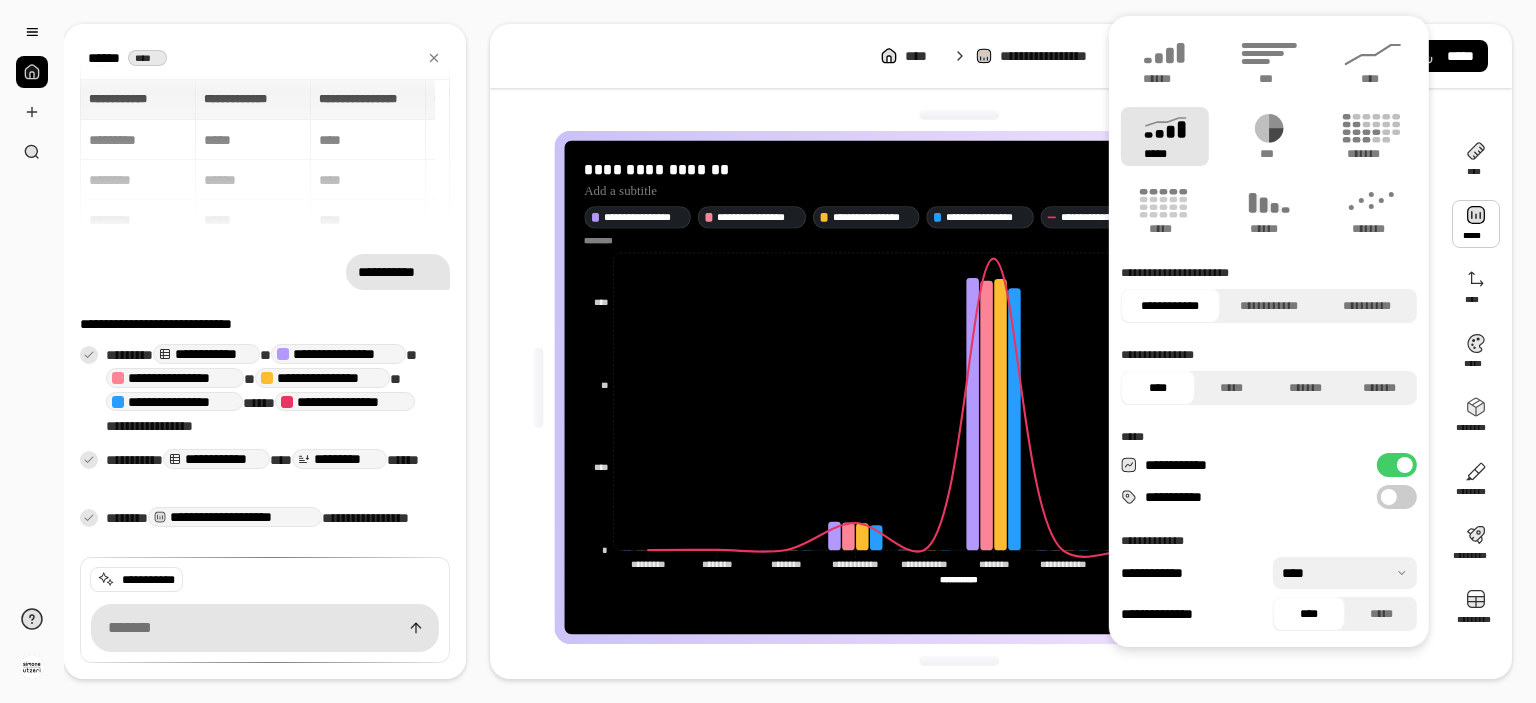click on "**********" at bounding box center (1397, 497) 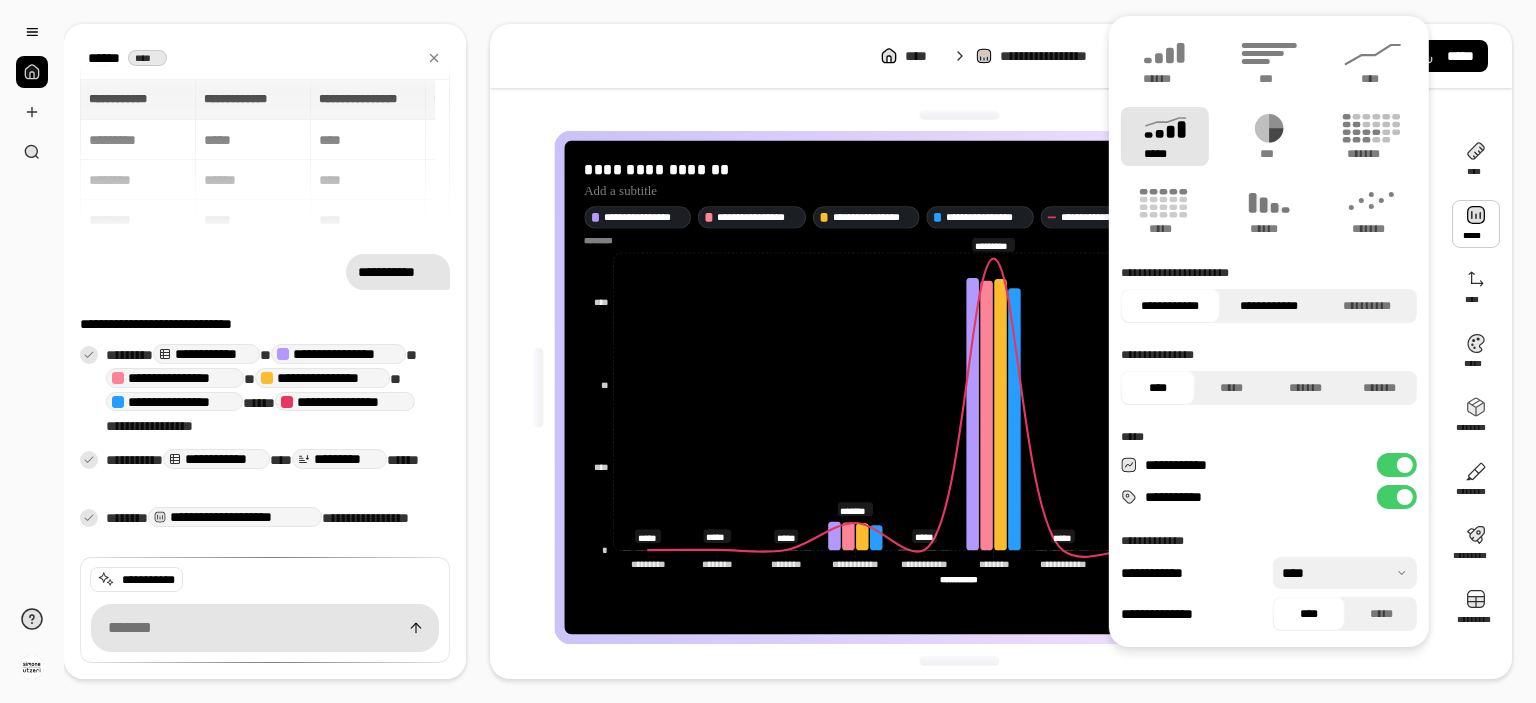 click on "**********" at bounding box center [1268, 306] 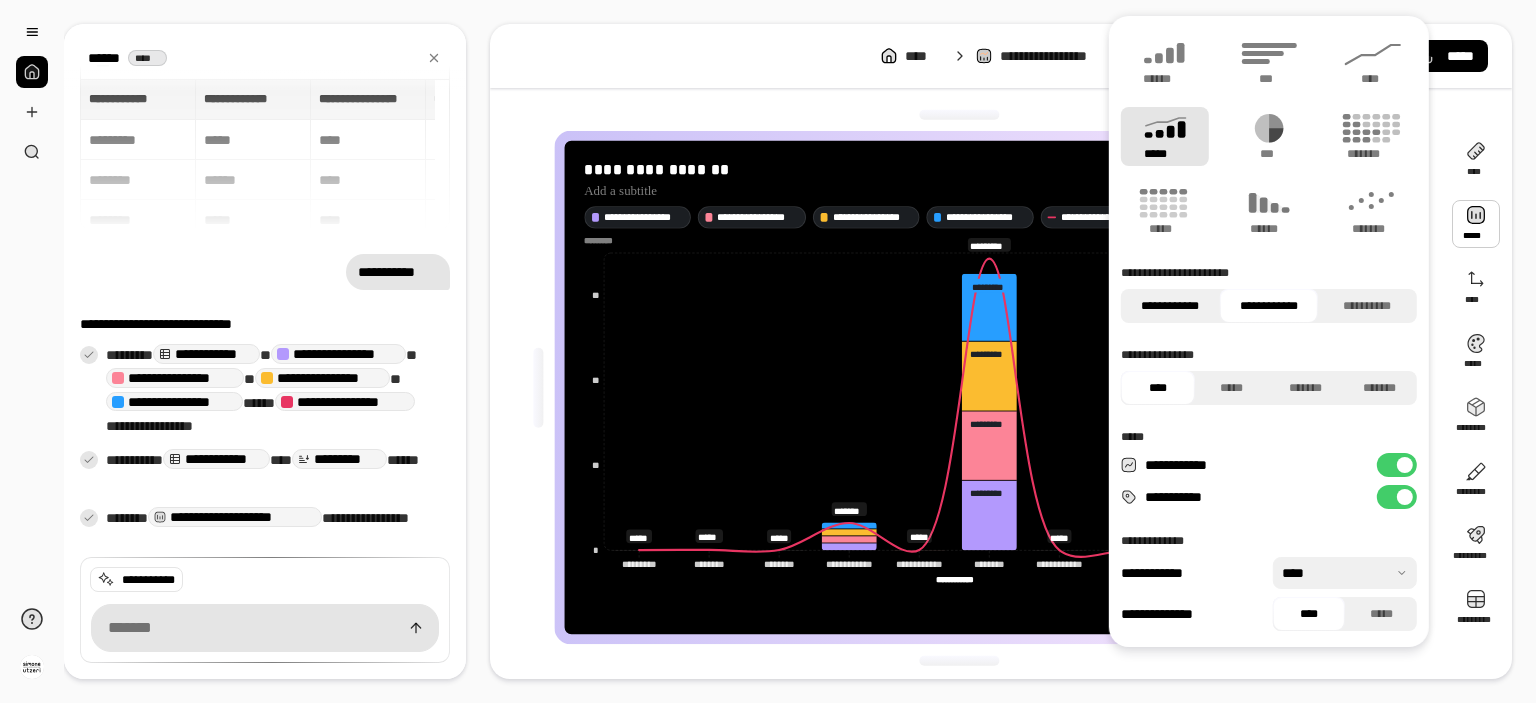 click on "**********" at bounding box center (1170, 306) 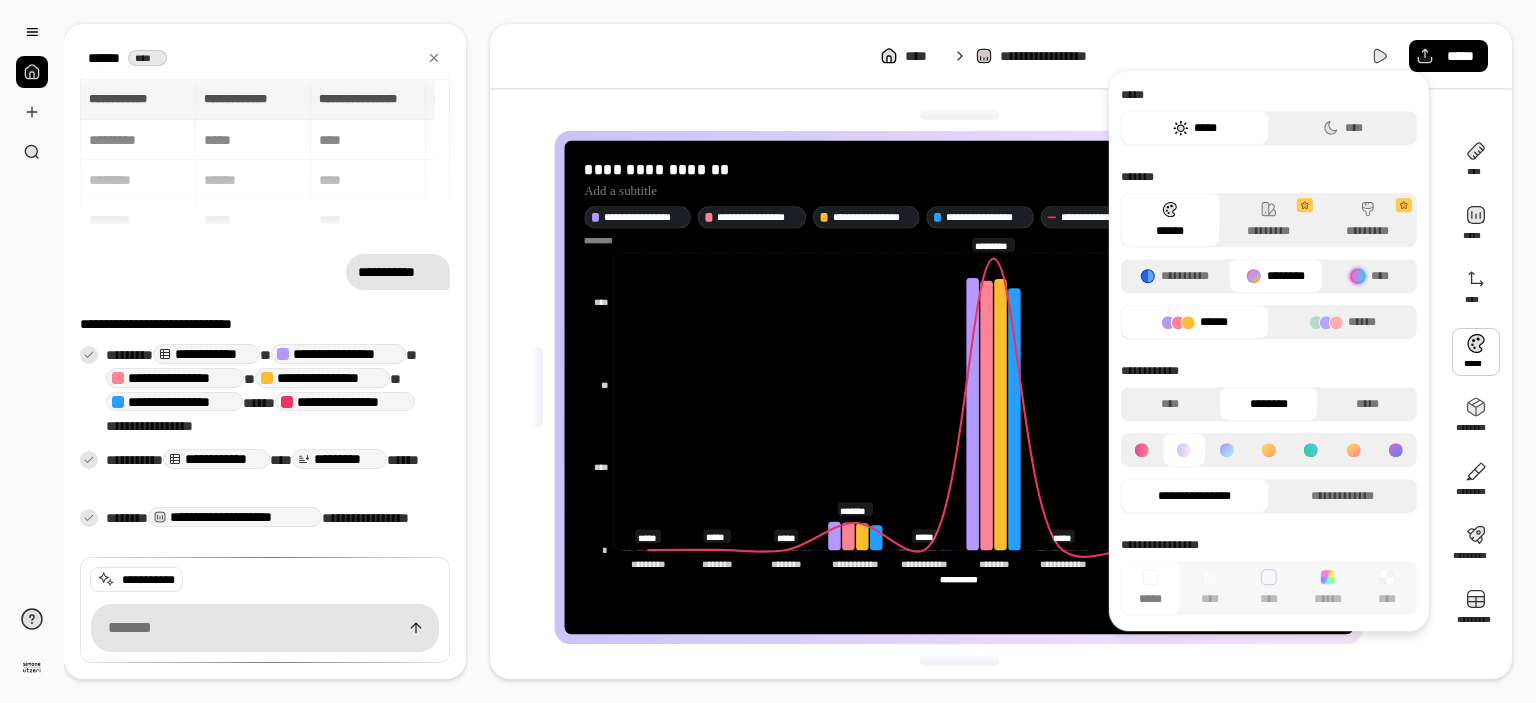 click on "**********" at bounding box center [1269, 254] 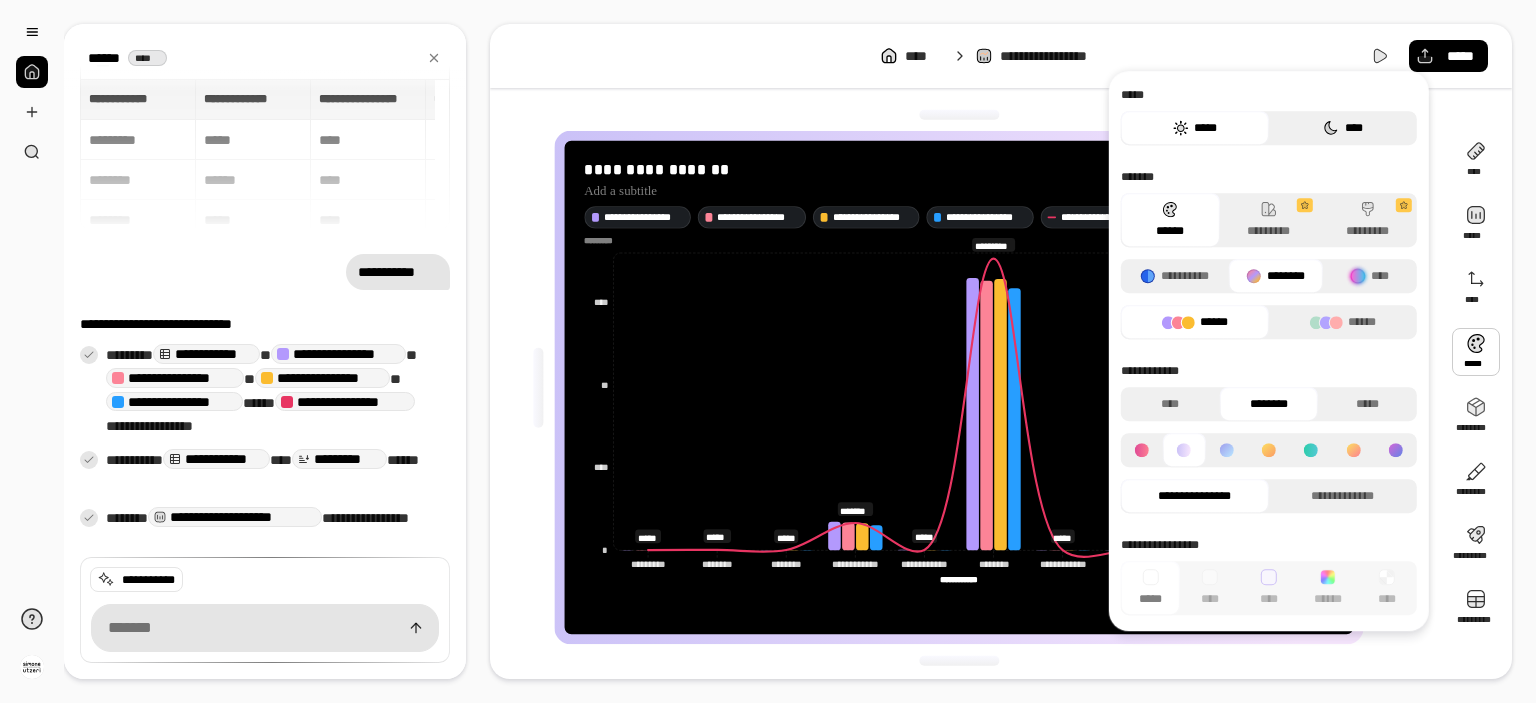 click on "****" at bounding box center (1343, 128) 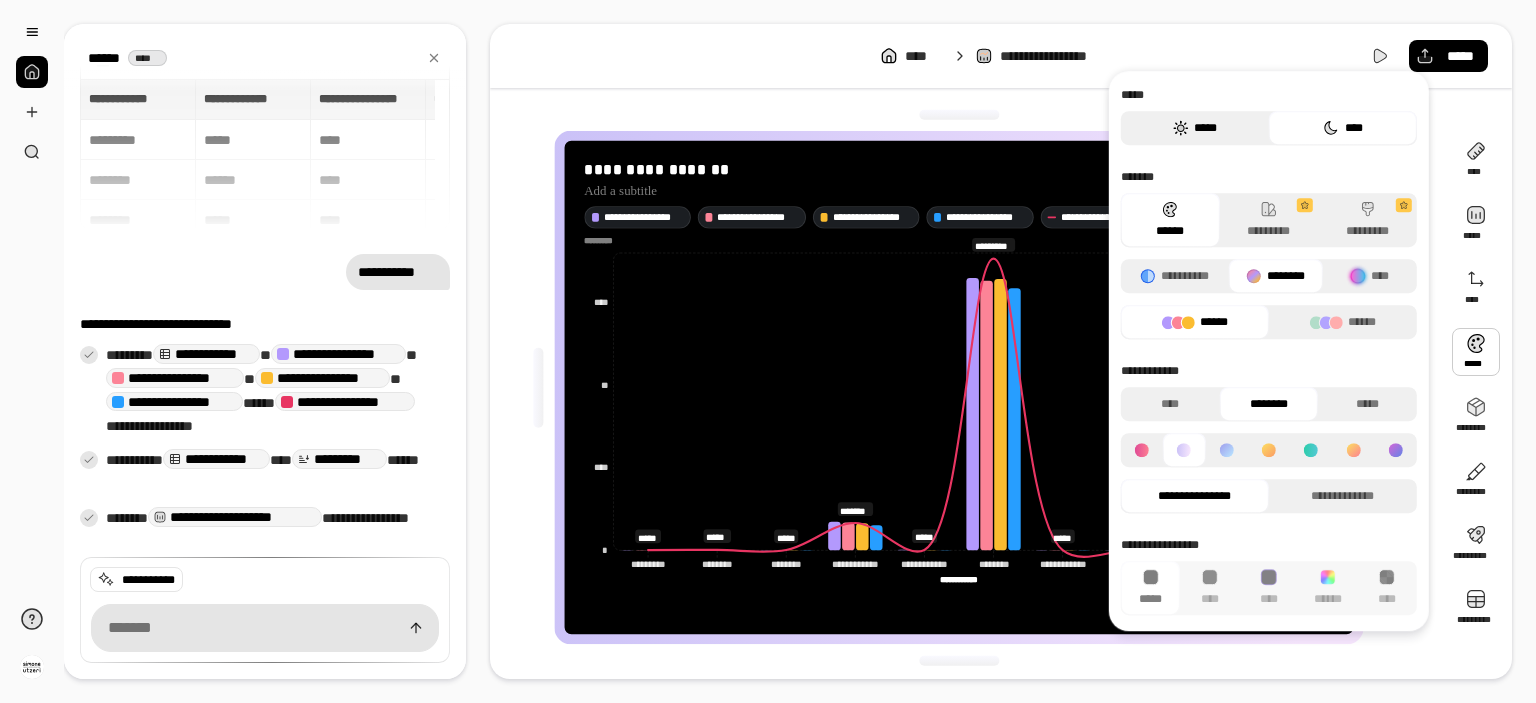 click on "*****" at bounding box center (1195, 128) 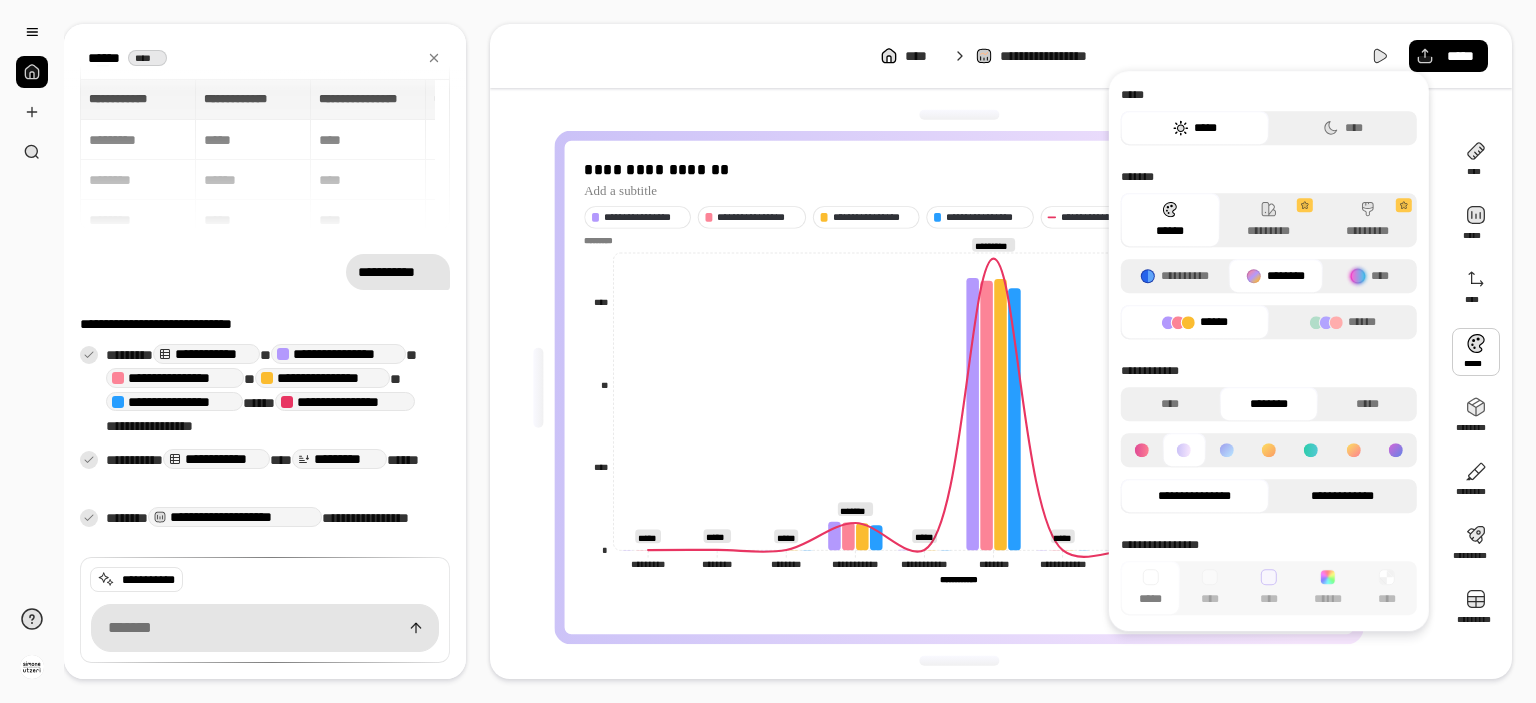 click on "**********" at bounding box center [1343, 496] 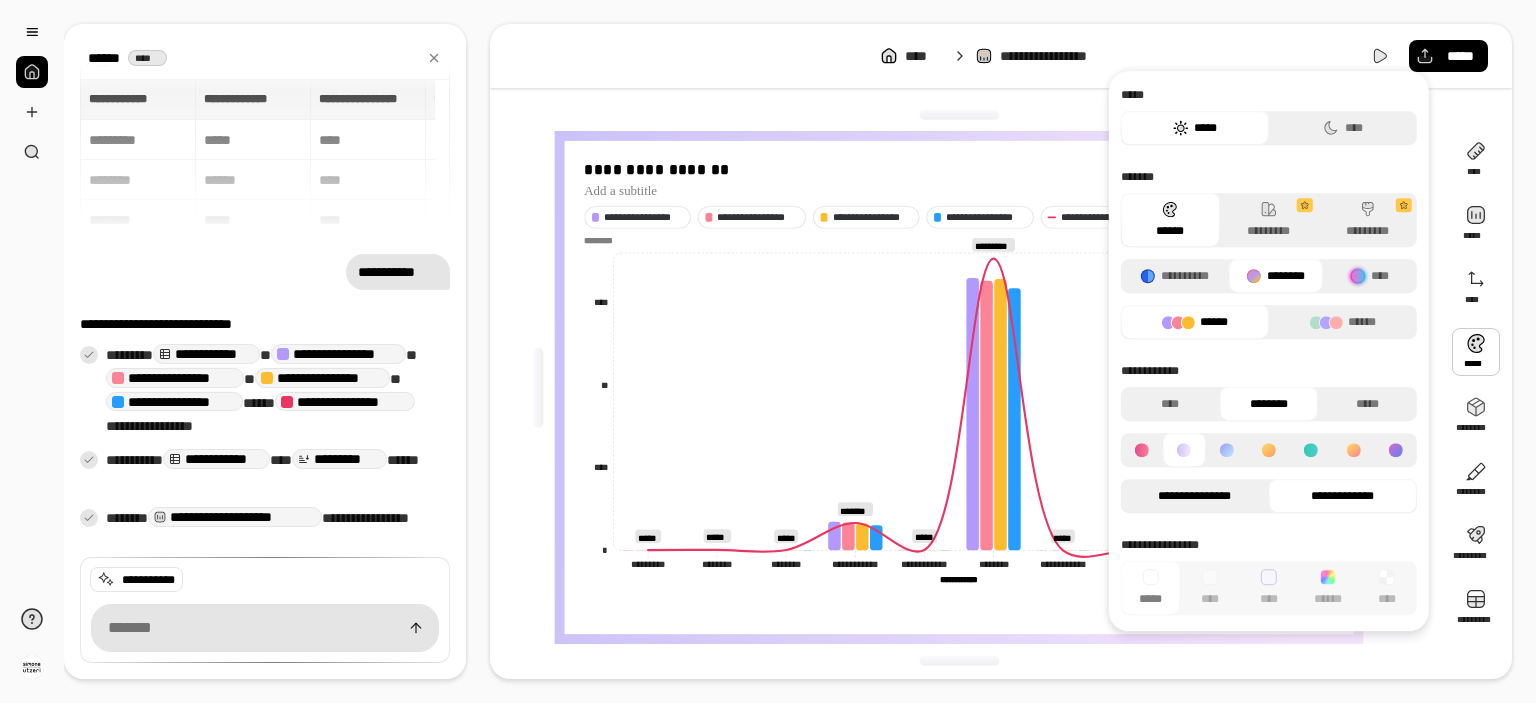 click on "**********" at bounding box center (1195, 496) 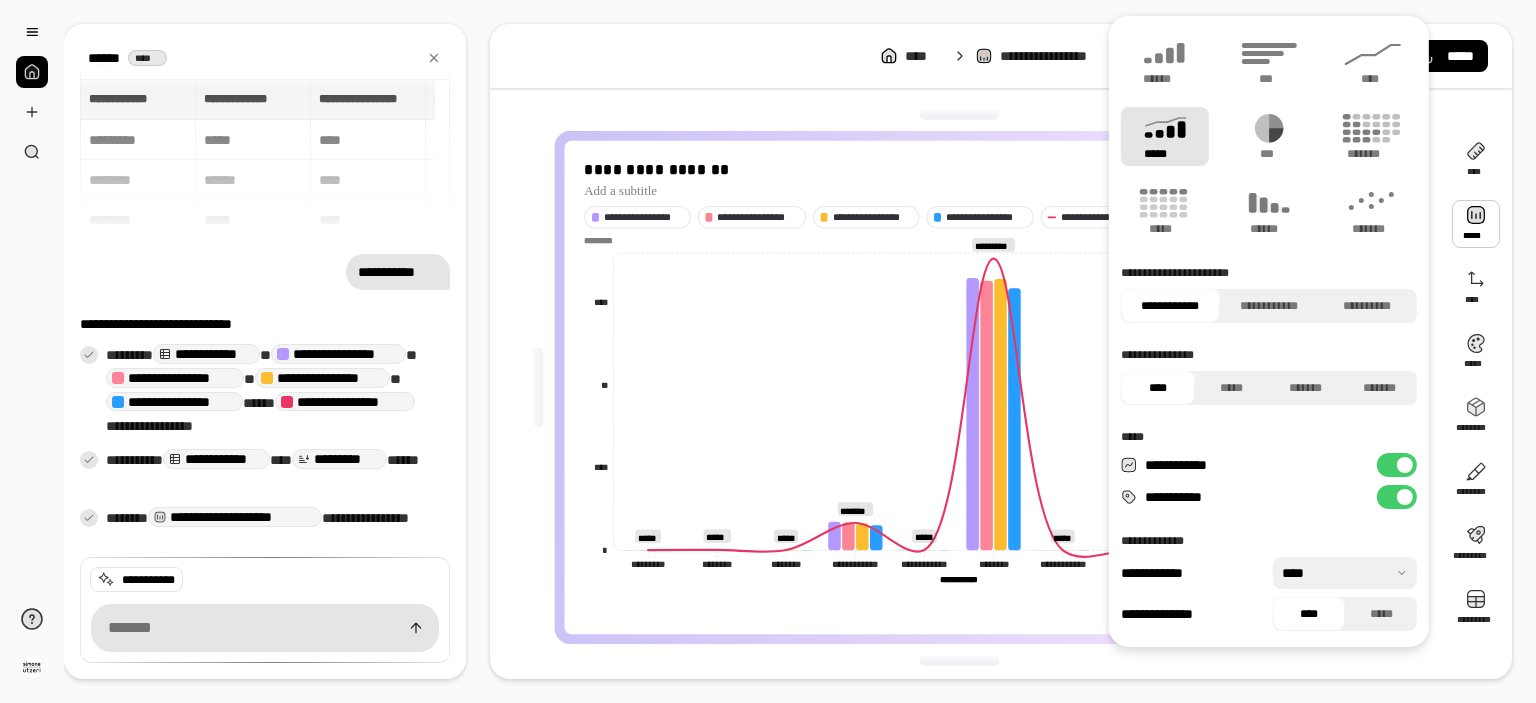 click on "*****" at bounding box center (1165, 136) 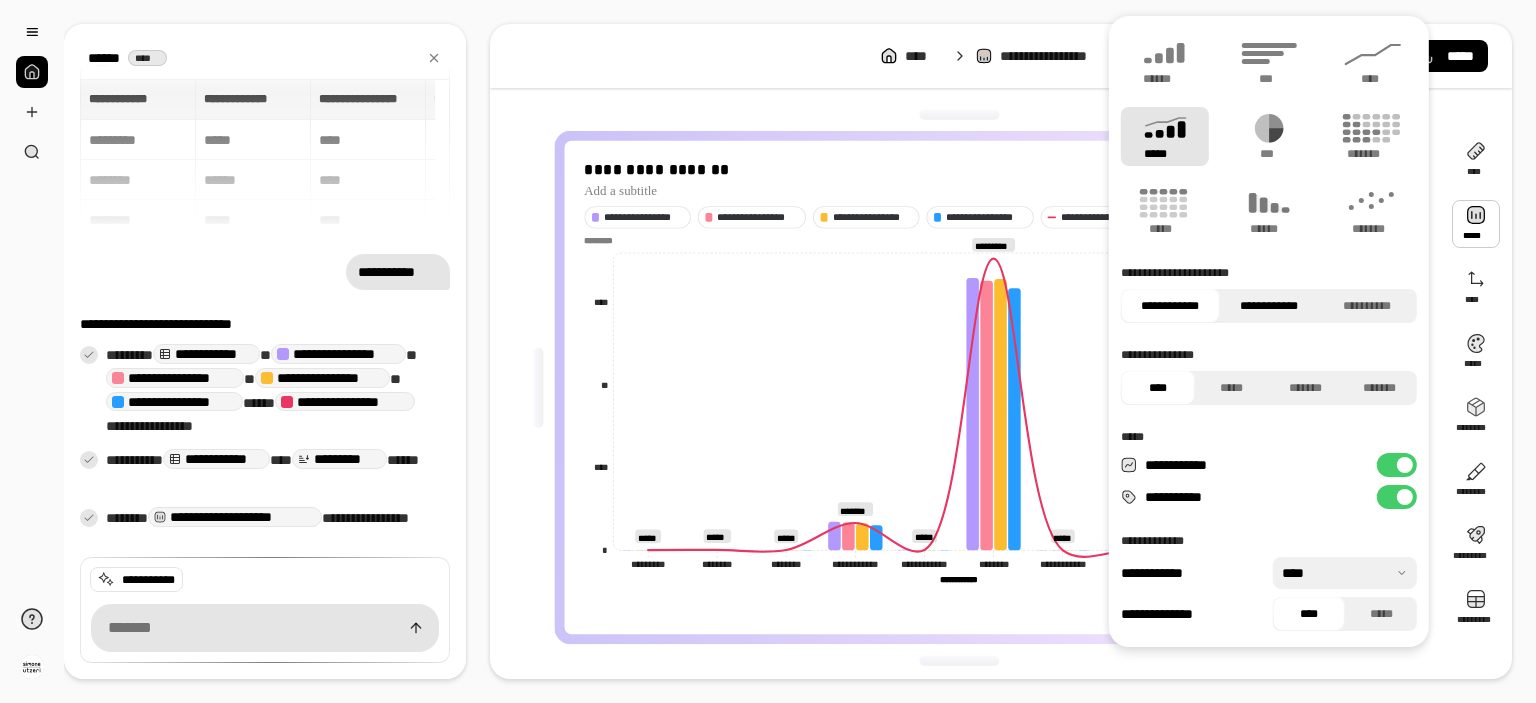 click on "**********" at bounding box center (1268, 306) 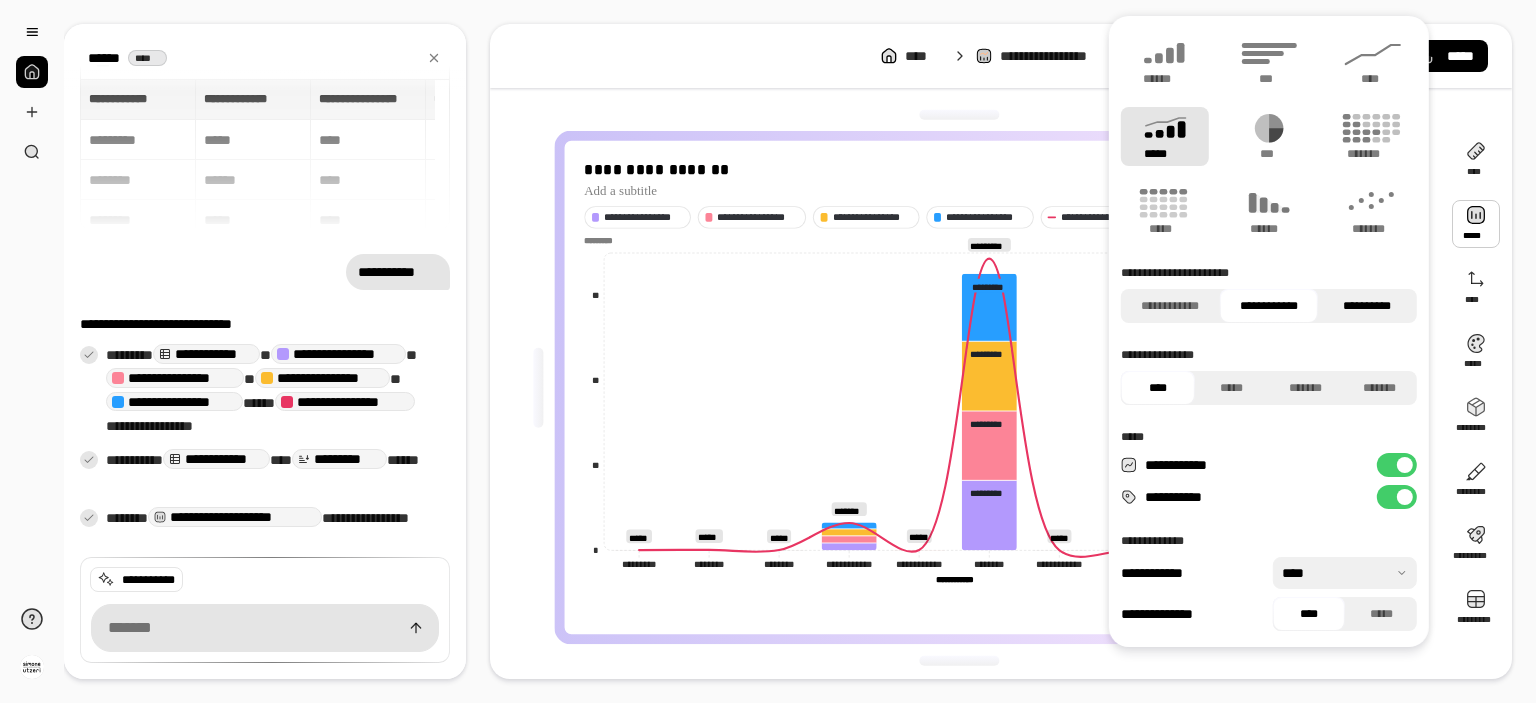 click on "**********" at bounding box center (1367, 306) 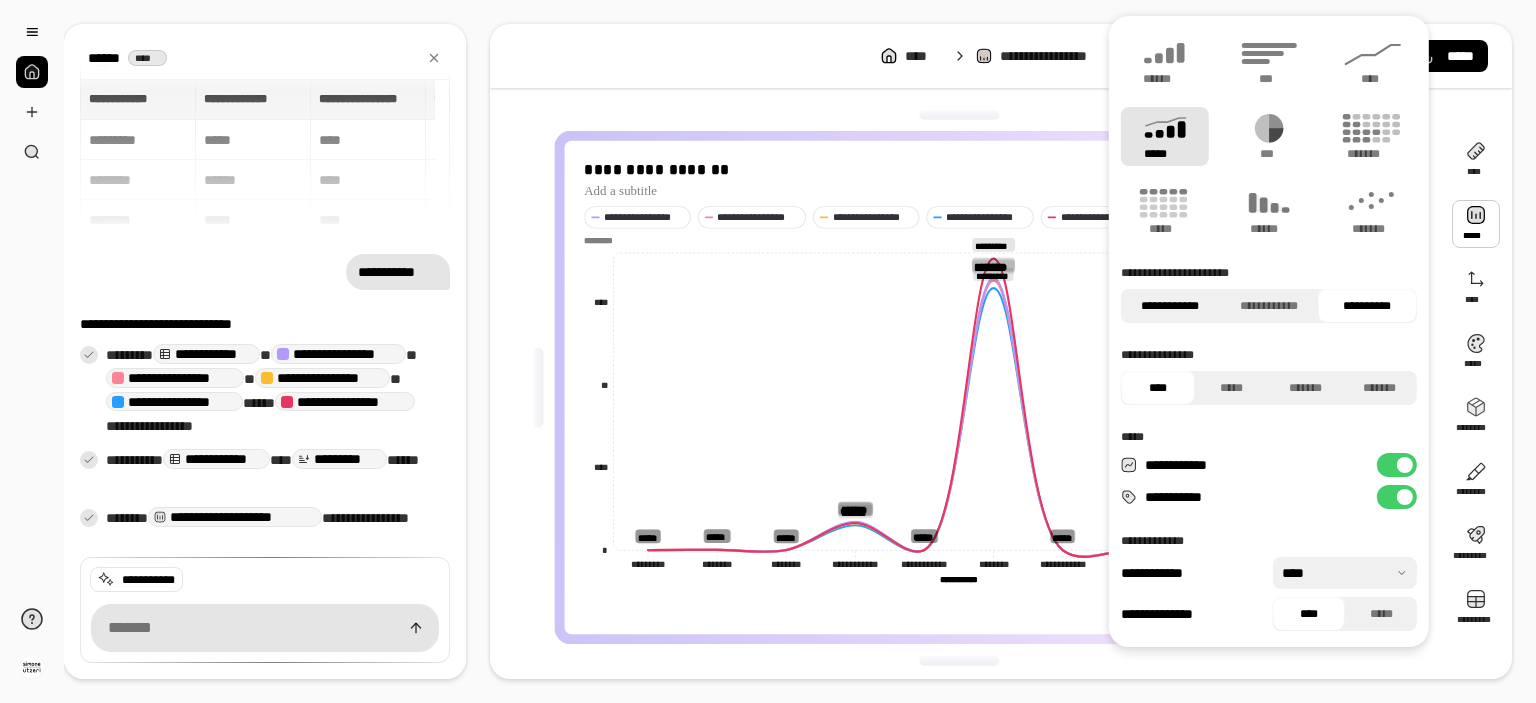 click on "**********" at bounding box center (1170, 306) 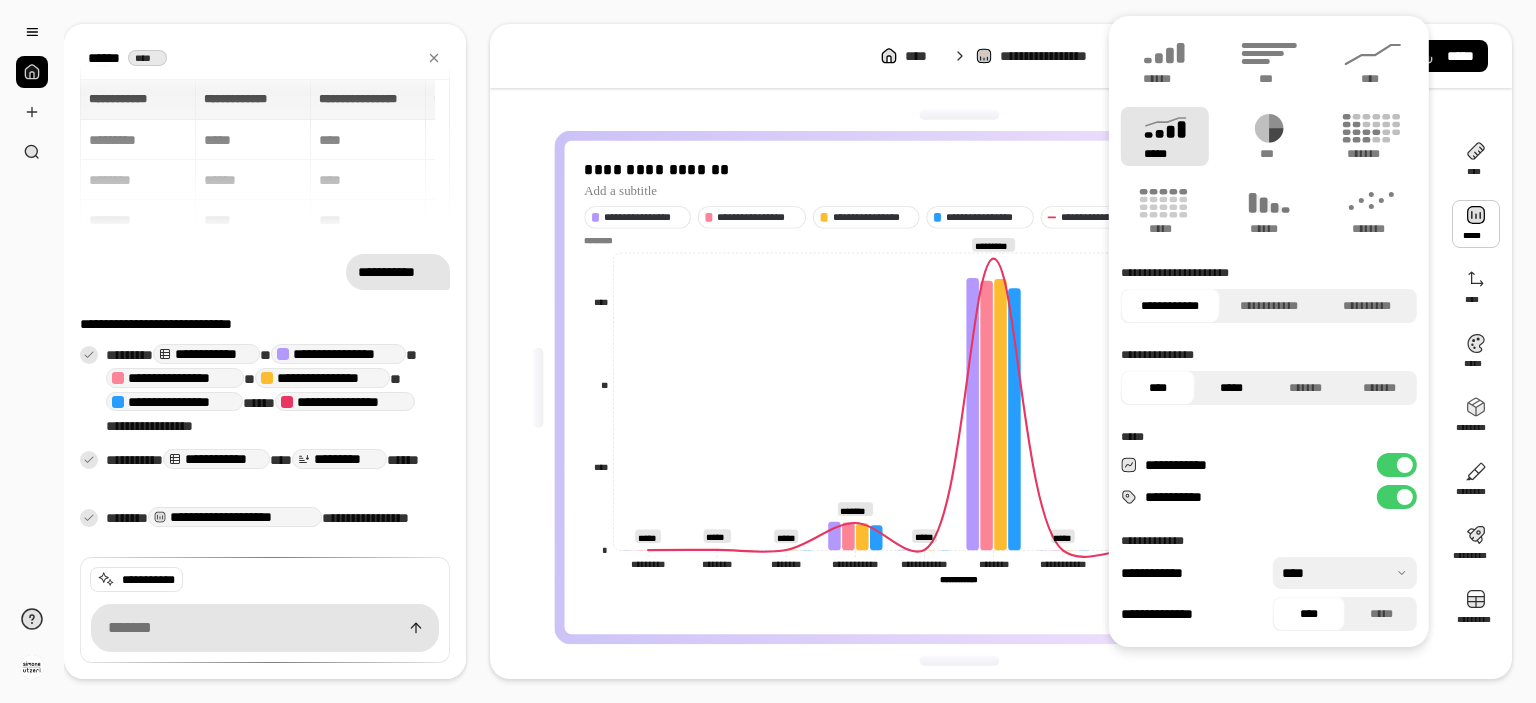 click on "*****" at bounding box center (1232, 388) 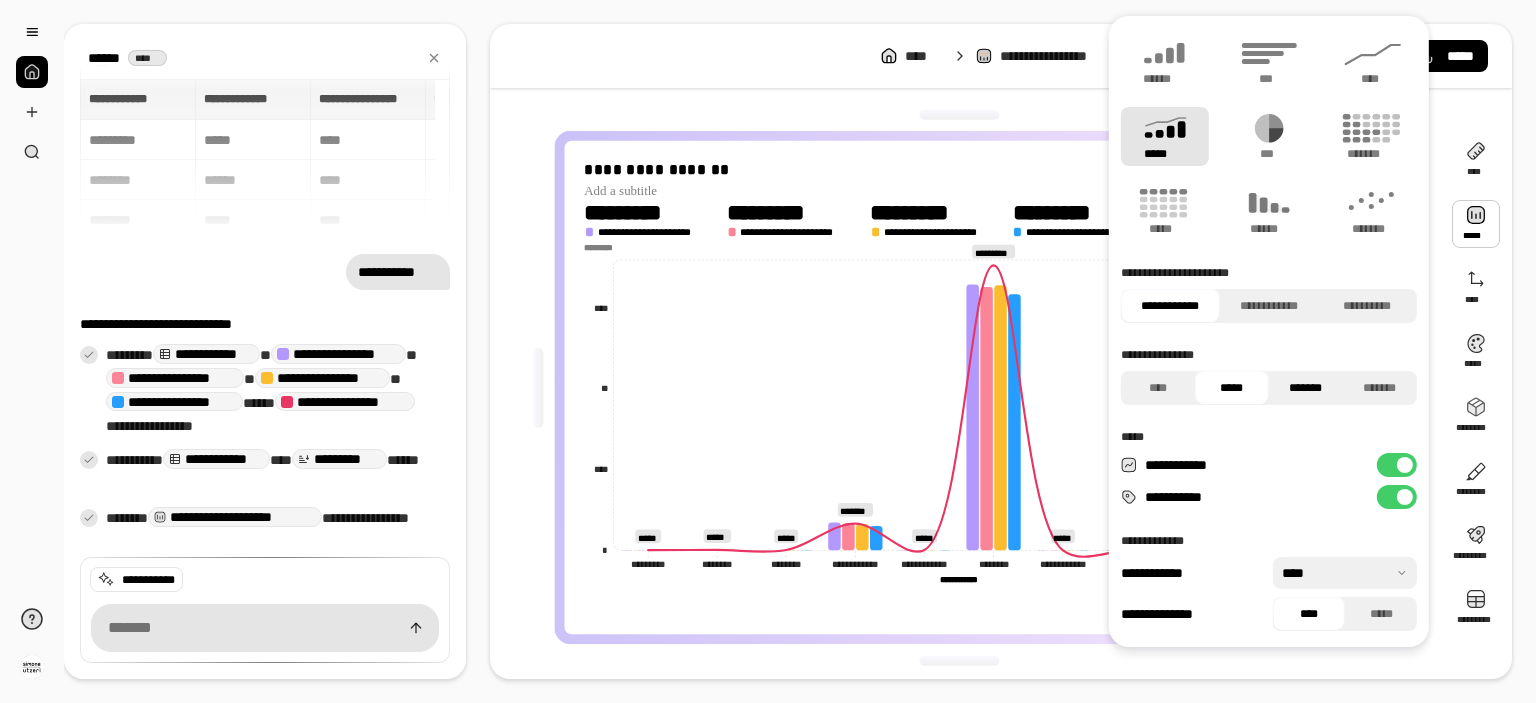 click on "*******" at bounding box center (1306, 388) 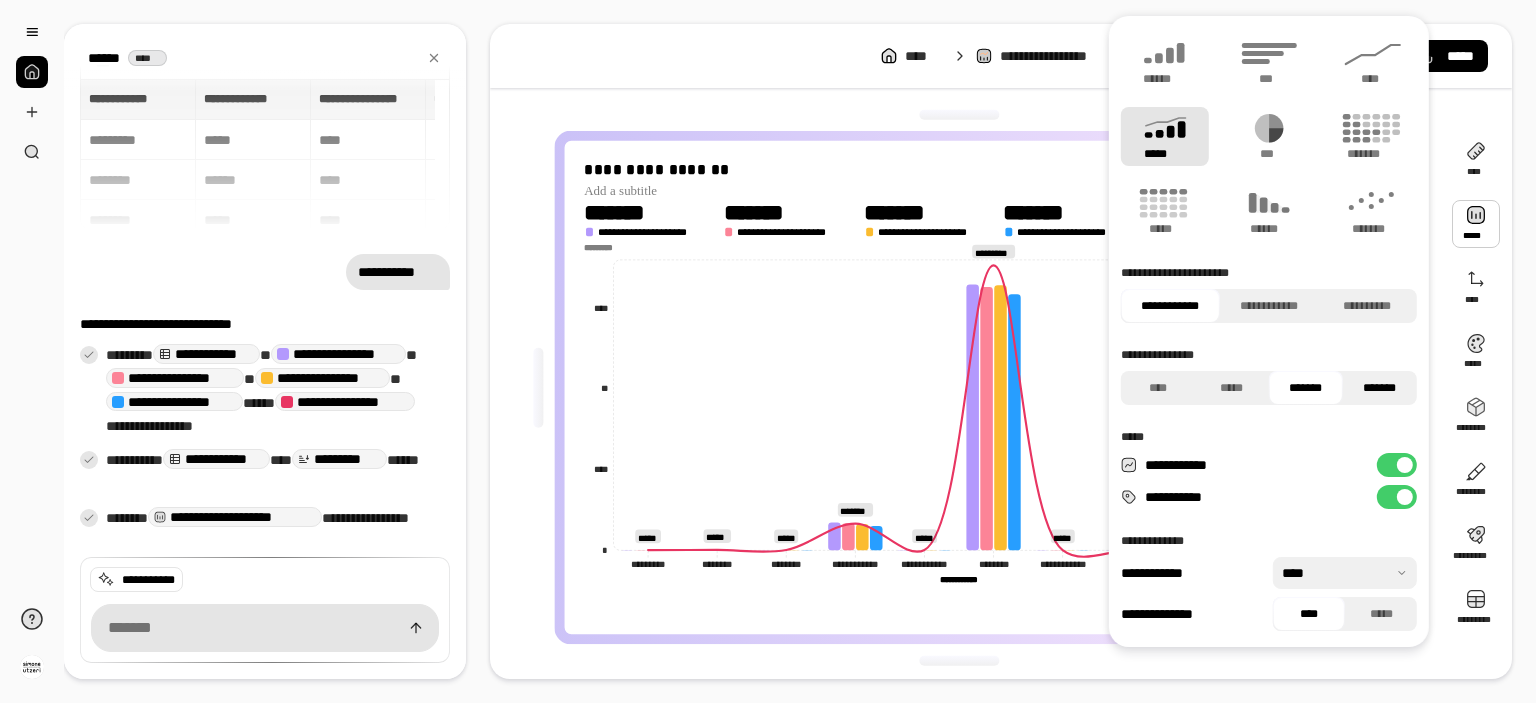 click on "*******" at bounding box center (1380, 388) 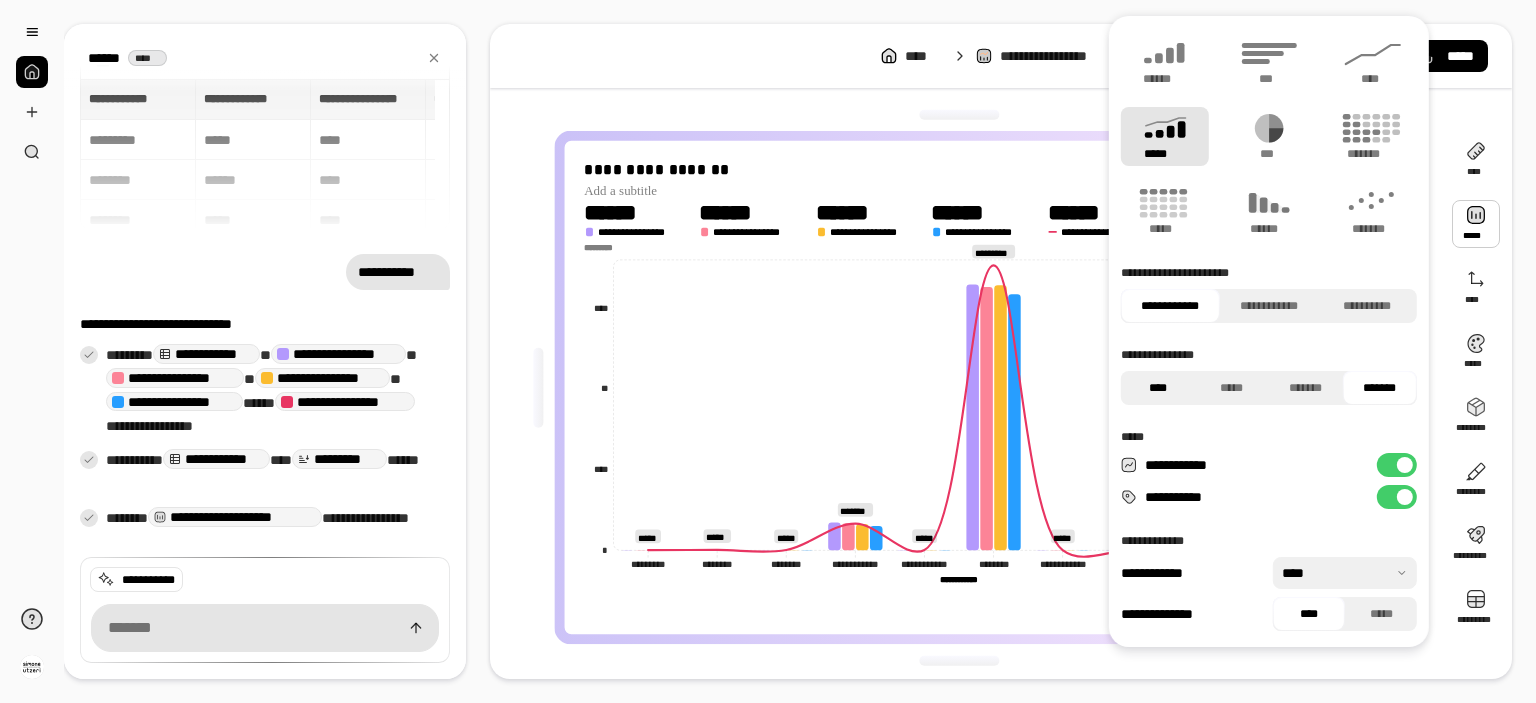 click on "****" at bounding box center [1158, 388] 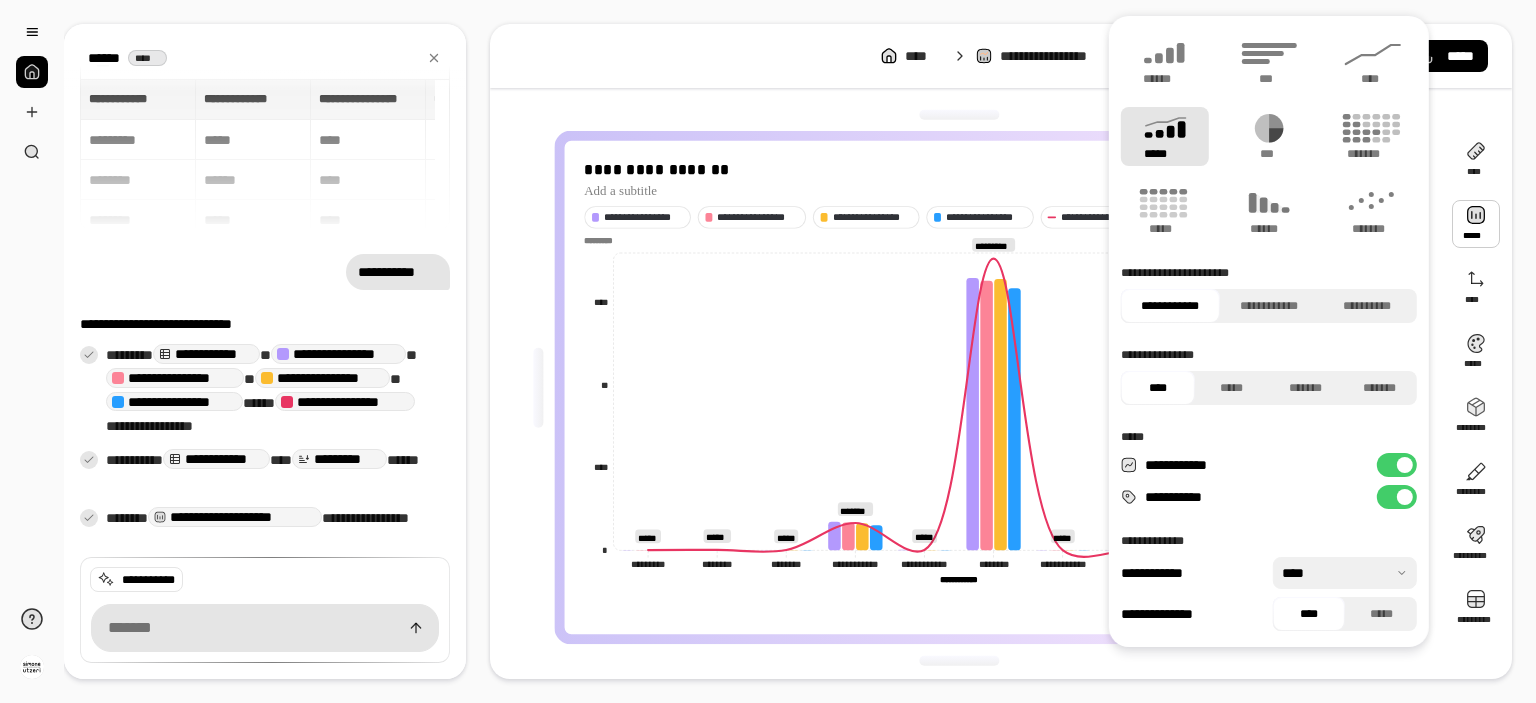 click on "**********" at bounding box center (1397, 465) 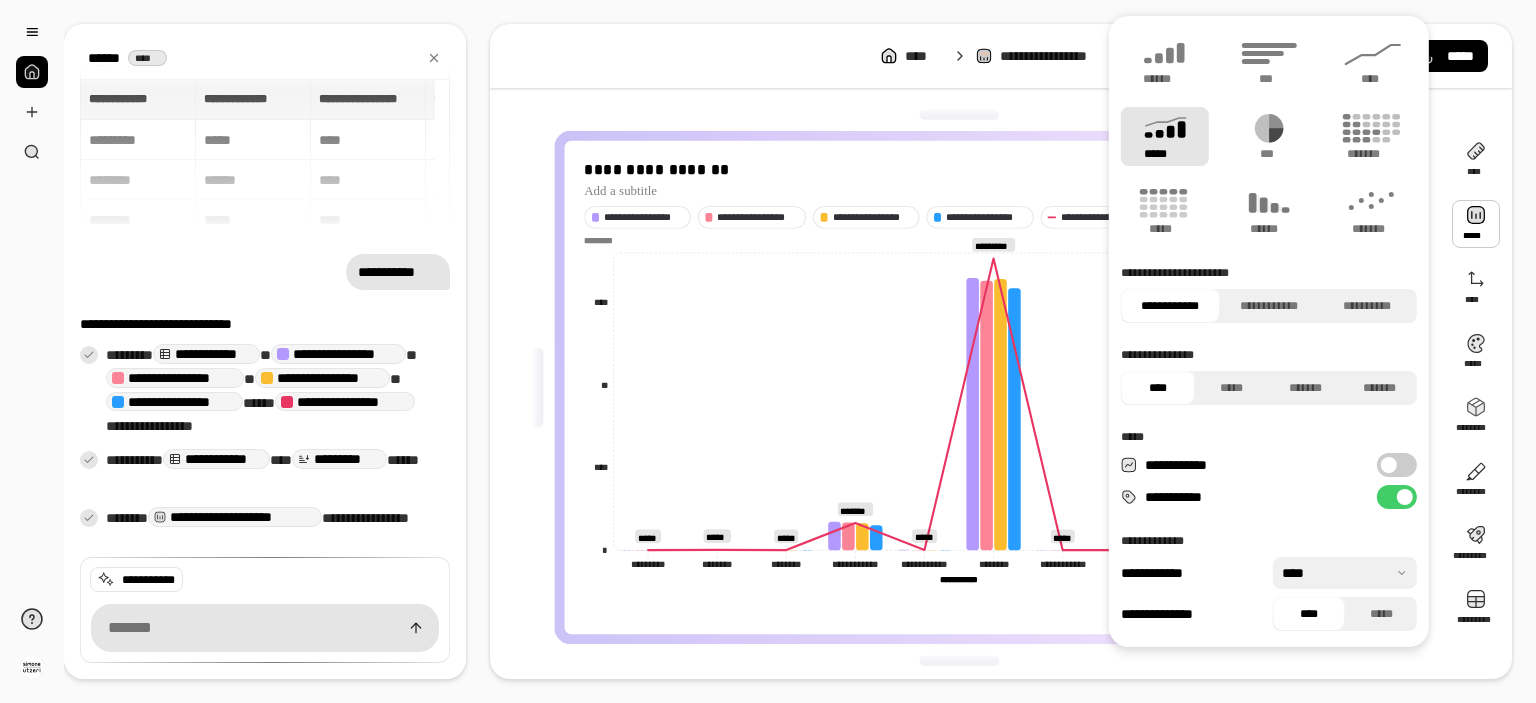 click at bounding box center (1389, 465) 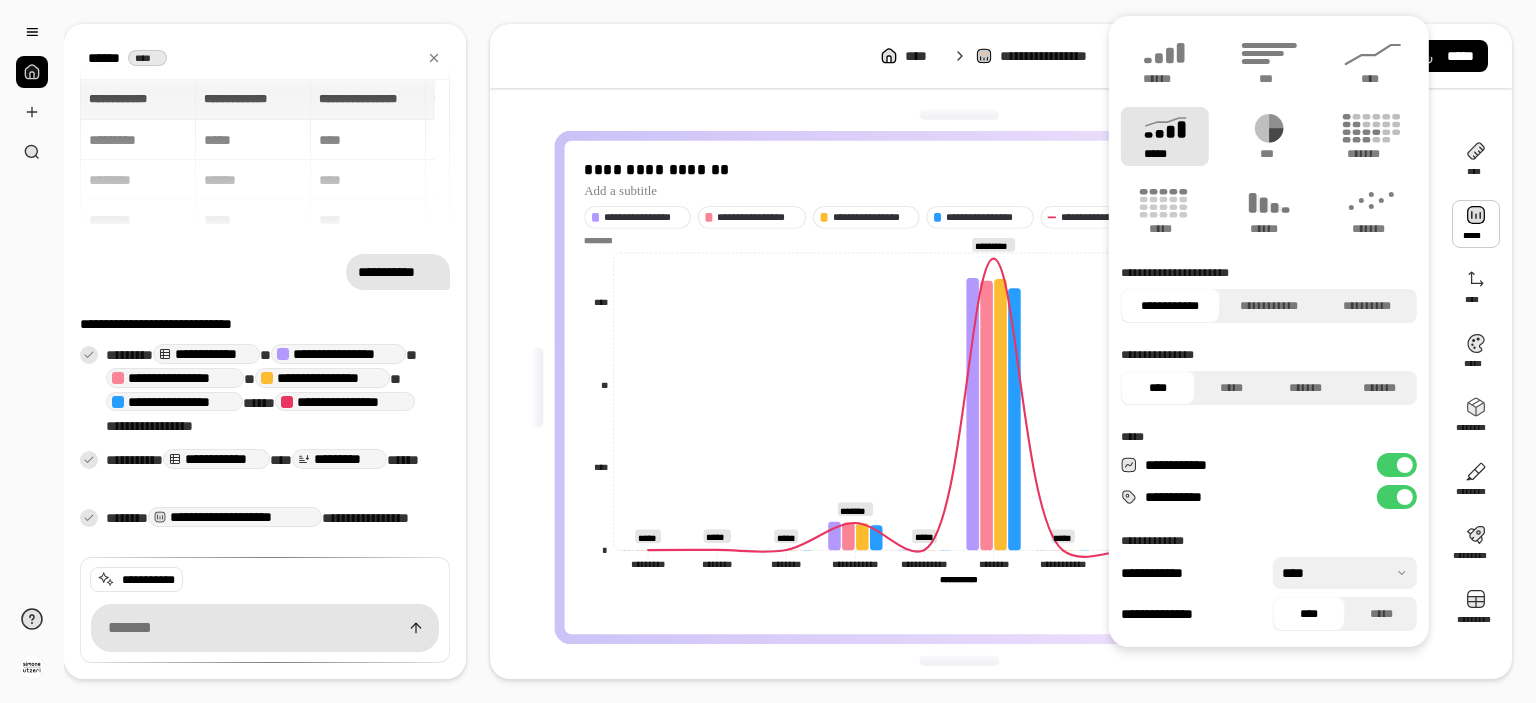 click at bounding box center [1345, 573] 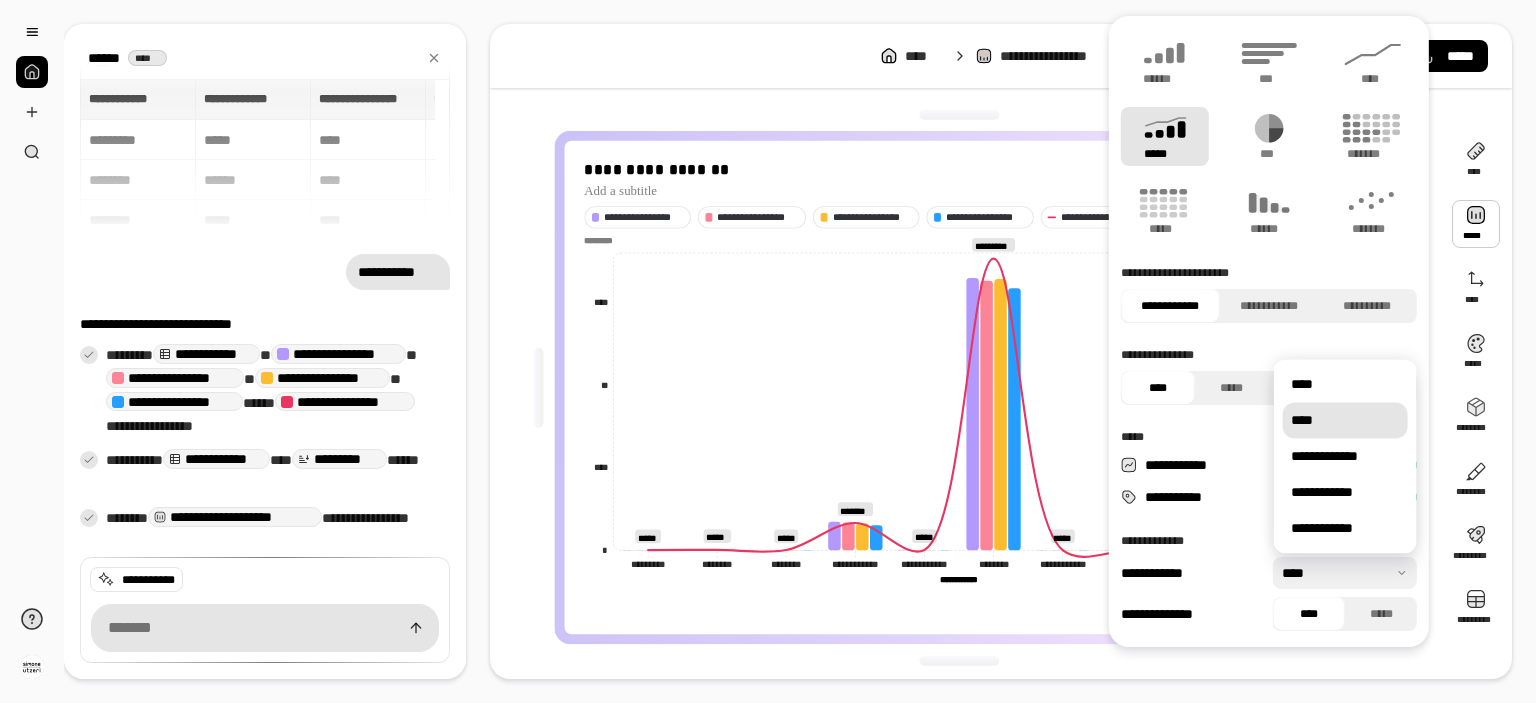 click on "**********" at bounding box center (1345, 456) 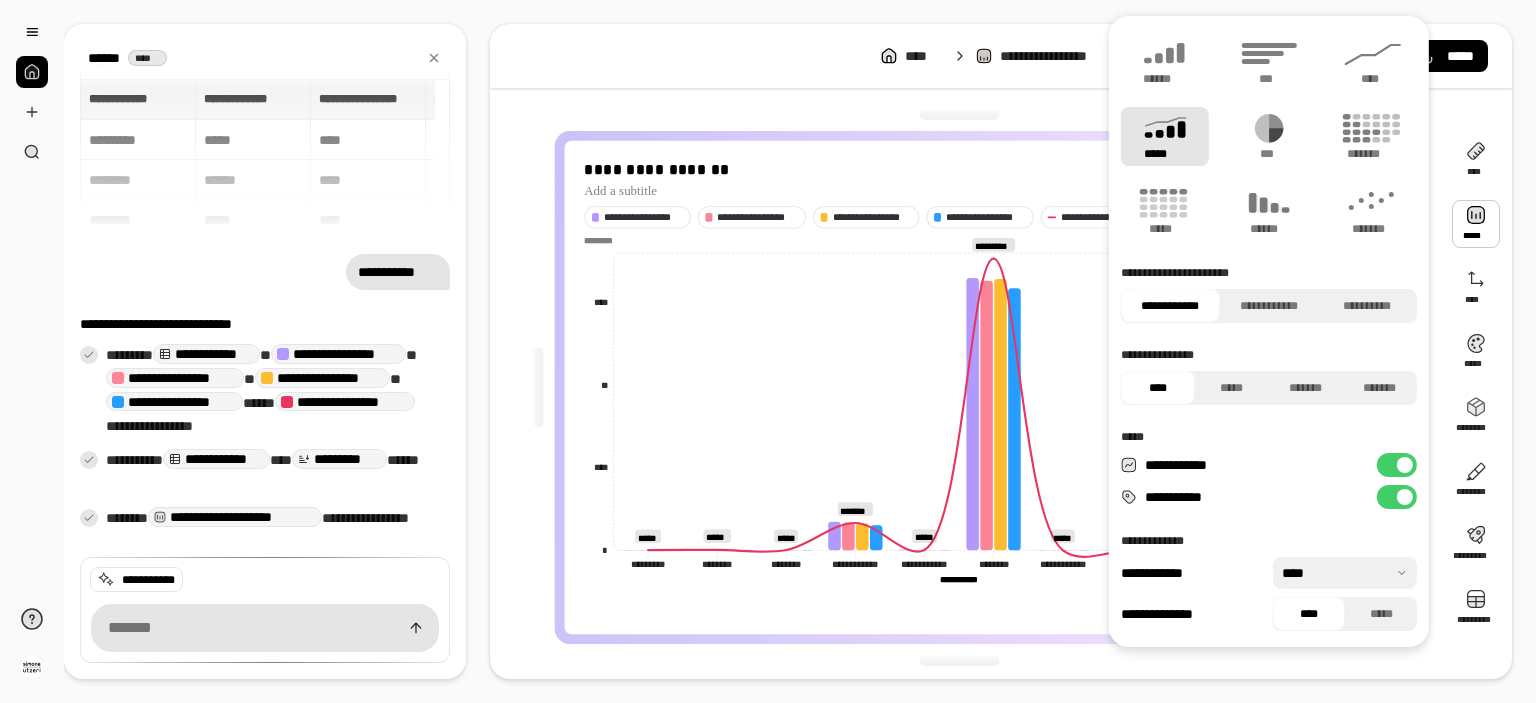 scroll, scrollTop: 48, scrollLeft: 0, axis: vertical 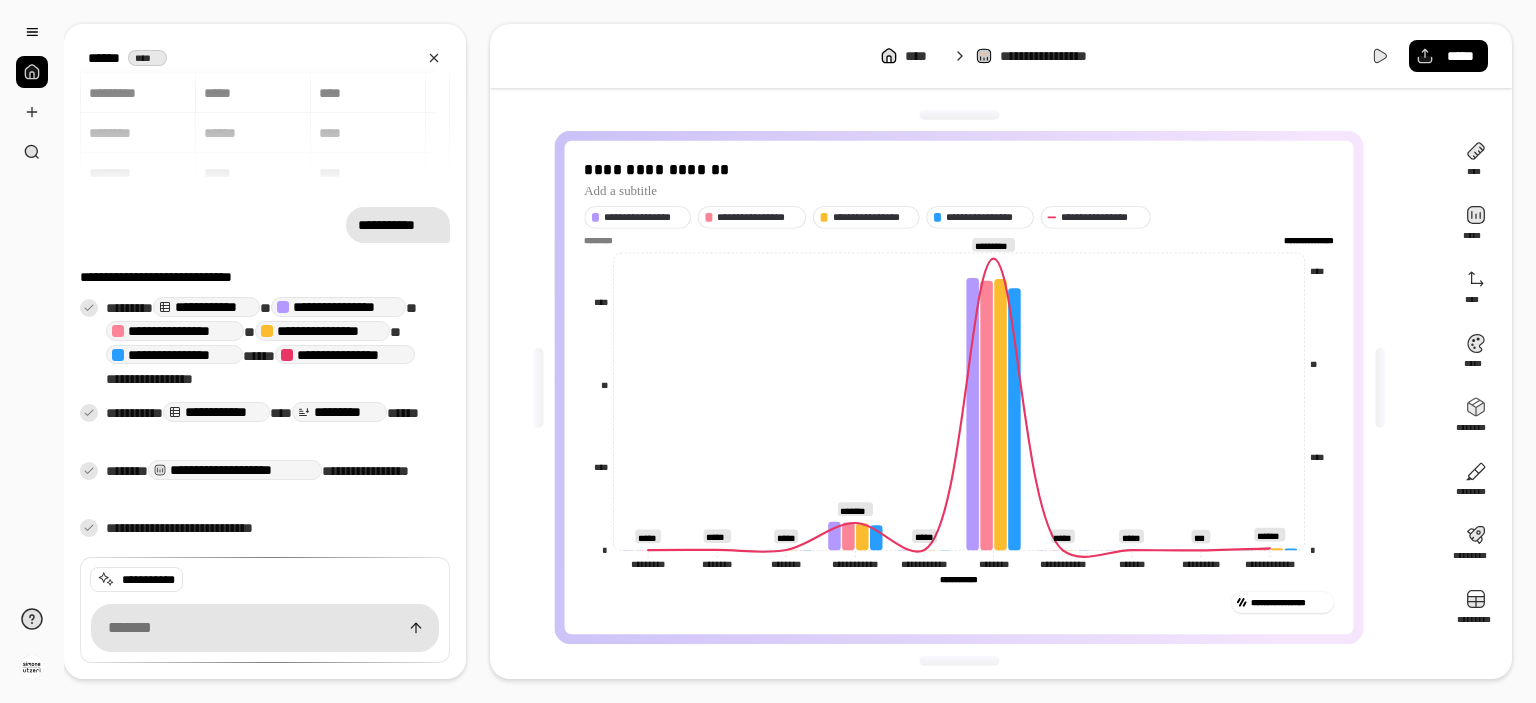 click 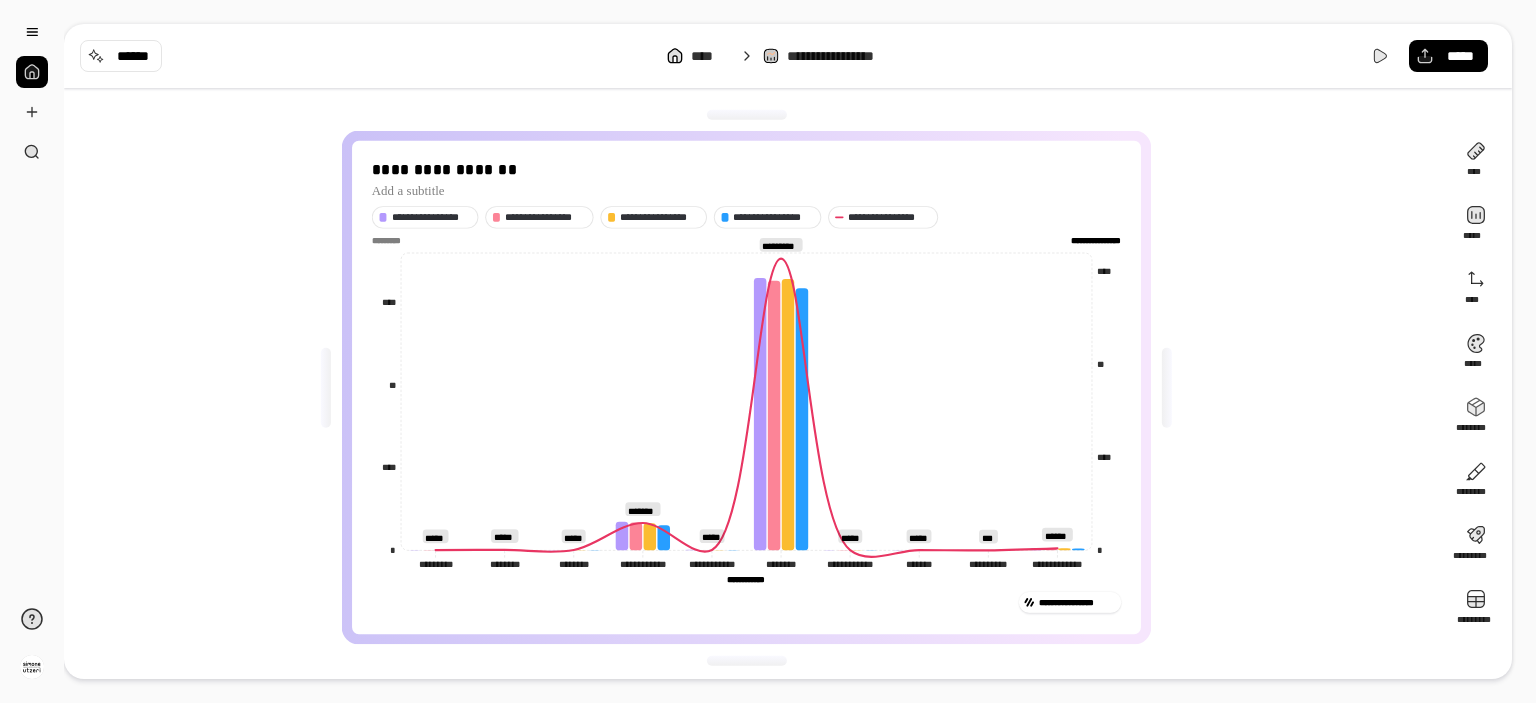 click on "**********" at bounding box center [754, 387] 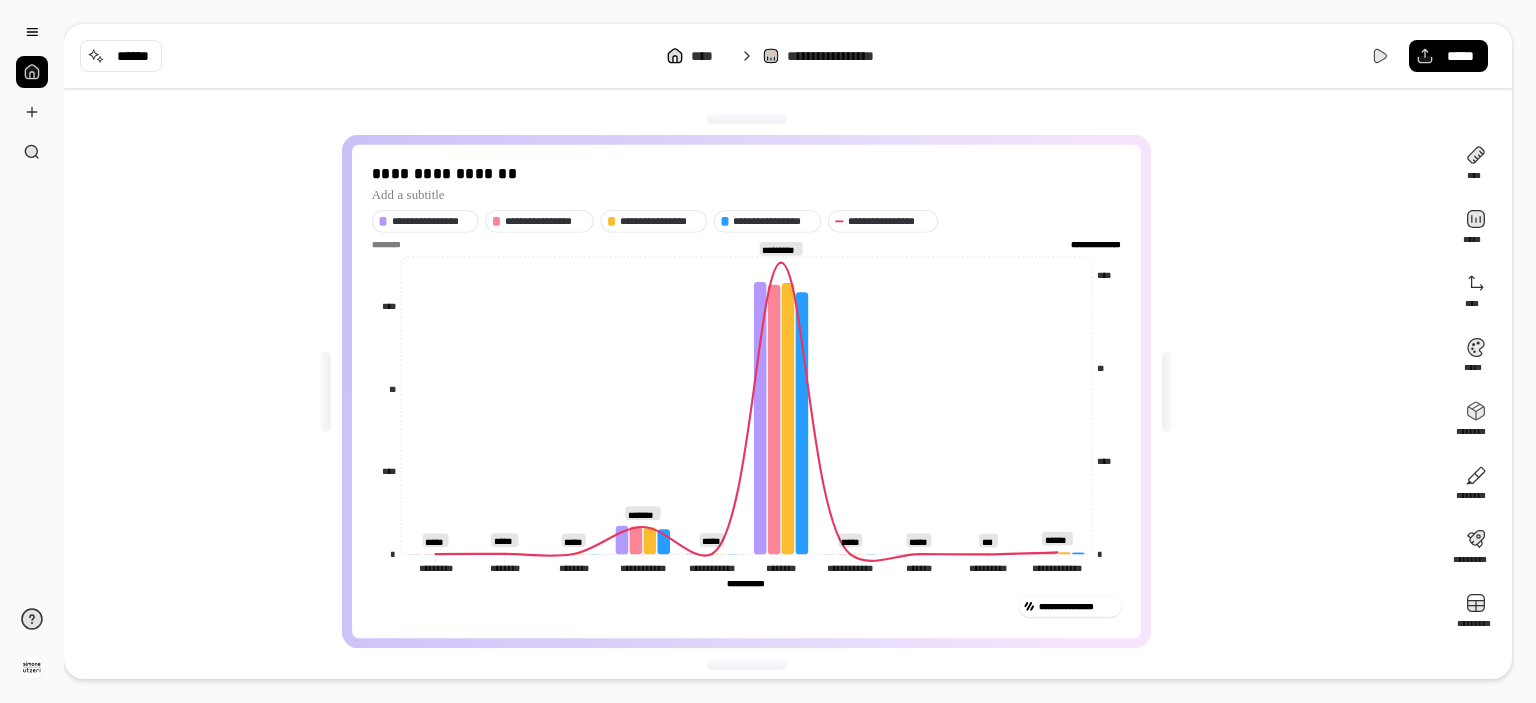 scroll, scrollTop: 0, scrollLeft: 0, axis: both 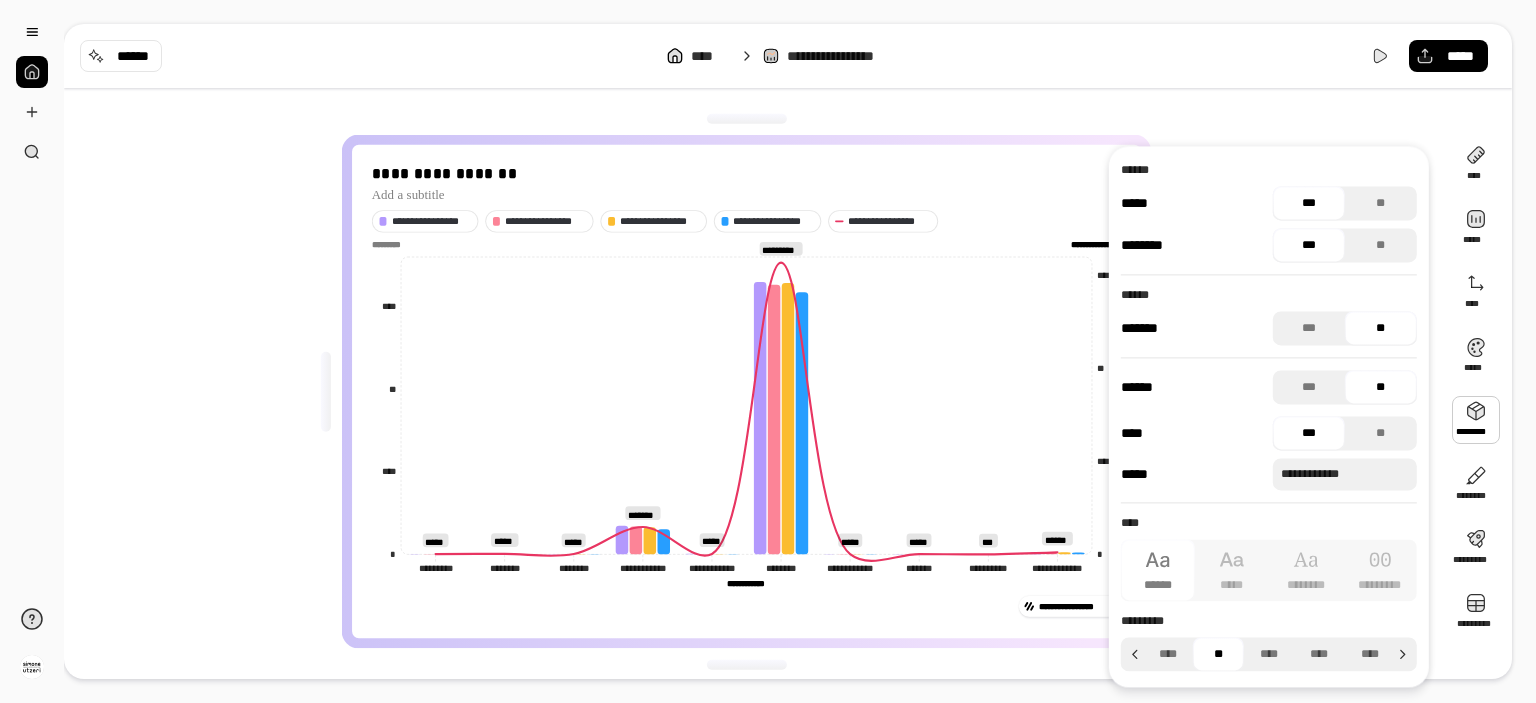 click on "**********" at bounding box center [754, 391] 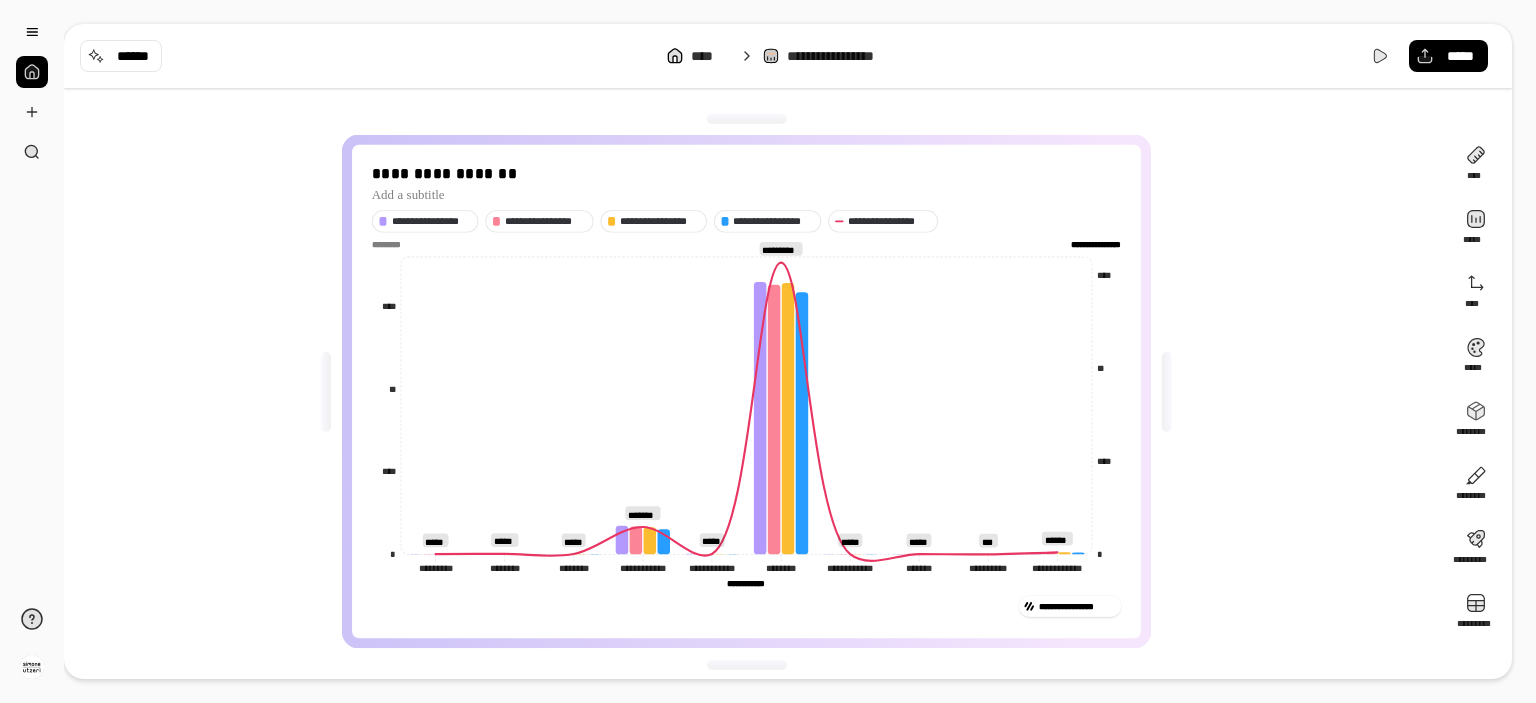 click at bounding box center (1167, 392) 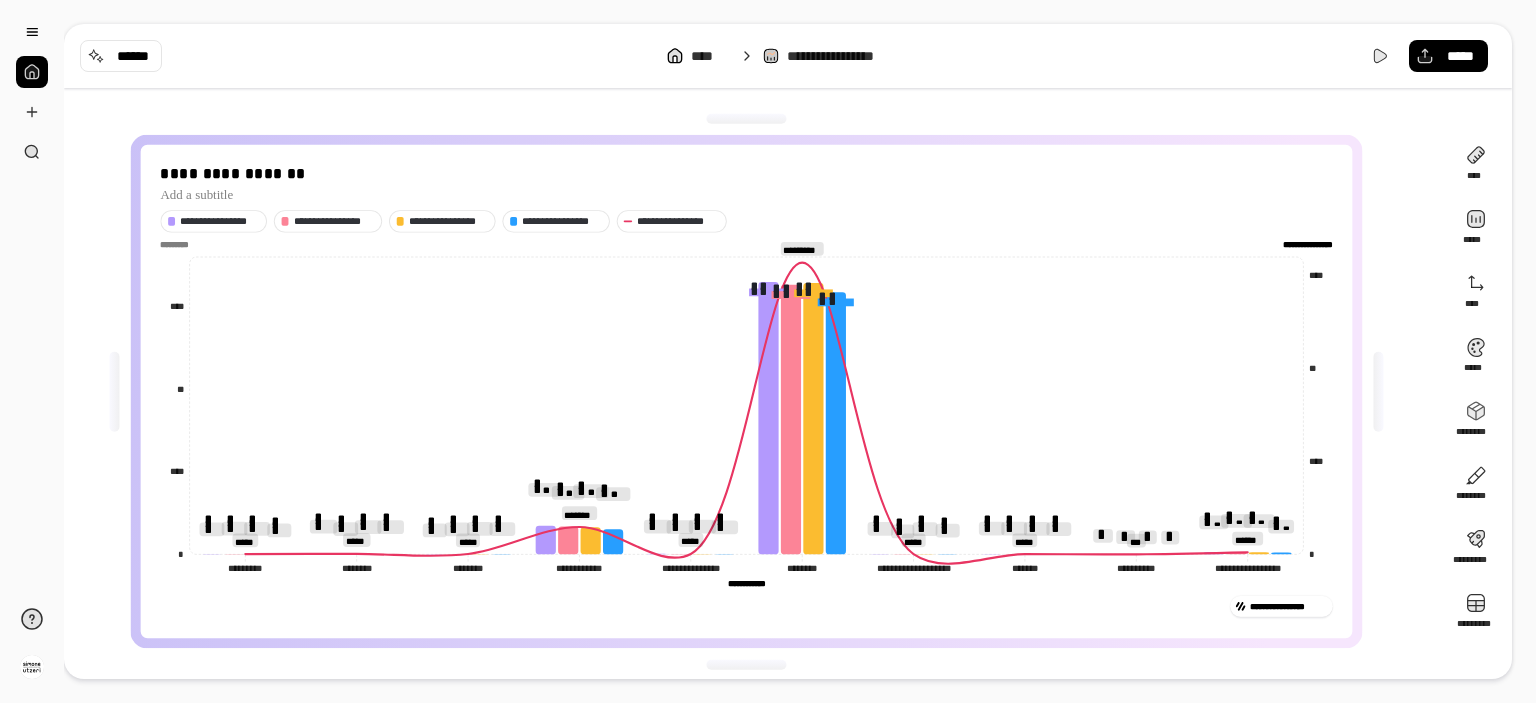 click at bounding box center [1379, 392] 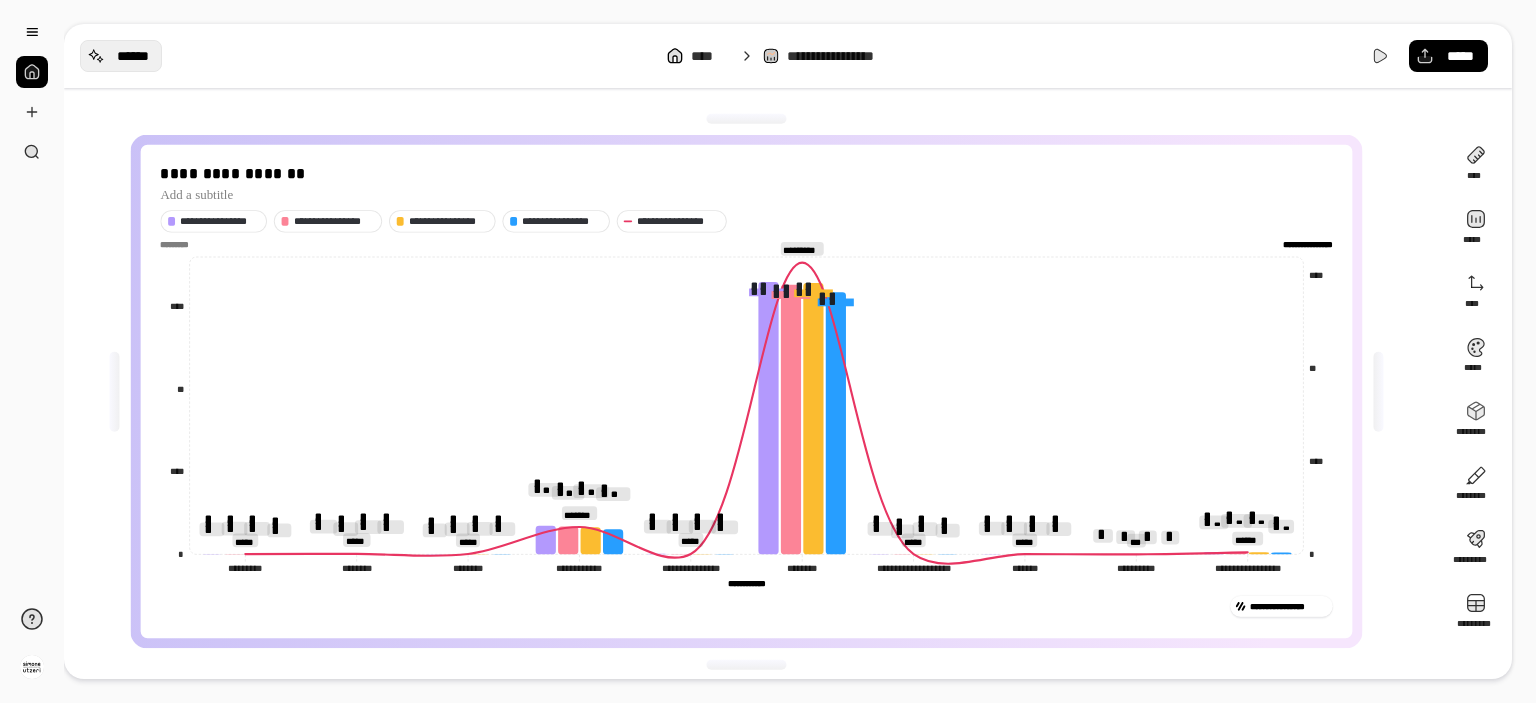 click on "******" at bounding box center (133, 56) 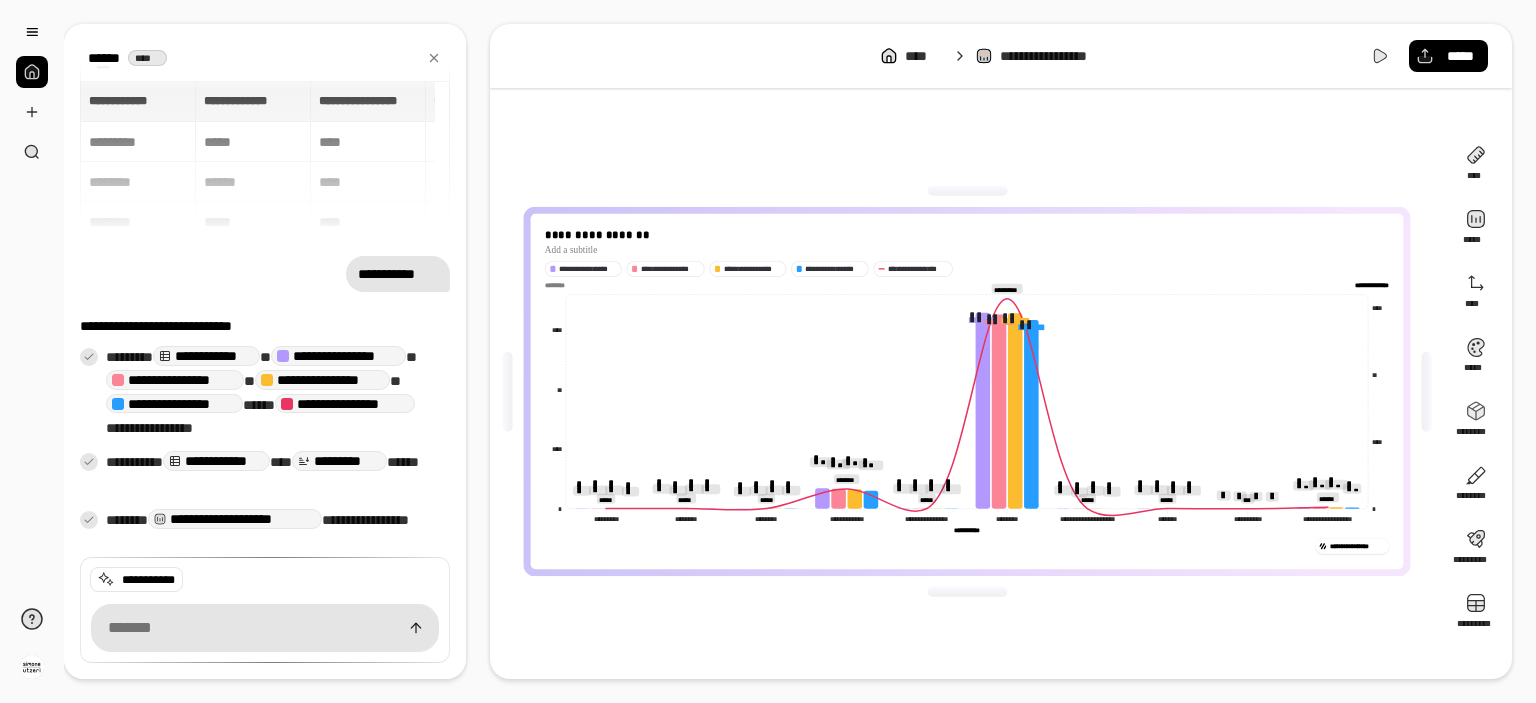 scroll, scrollTop: 47, scrollLeft: 0, axis: vertical 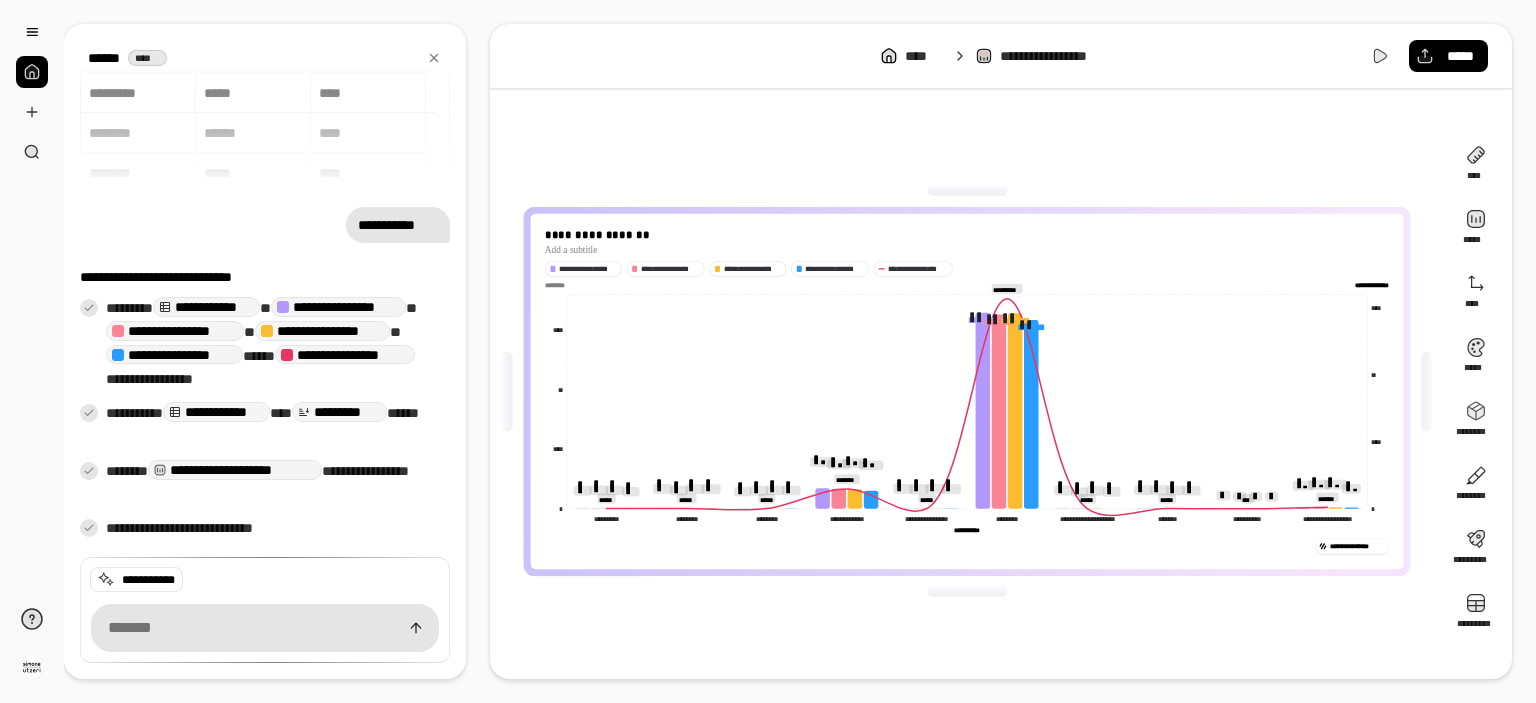 click on "**********" at bounding box center (265, 108) 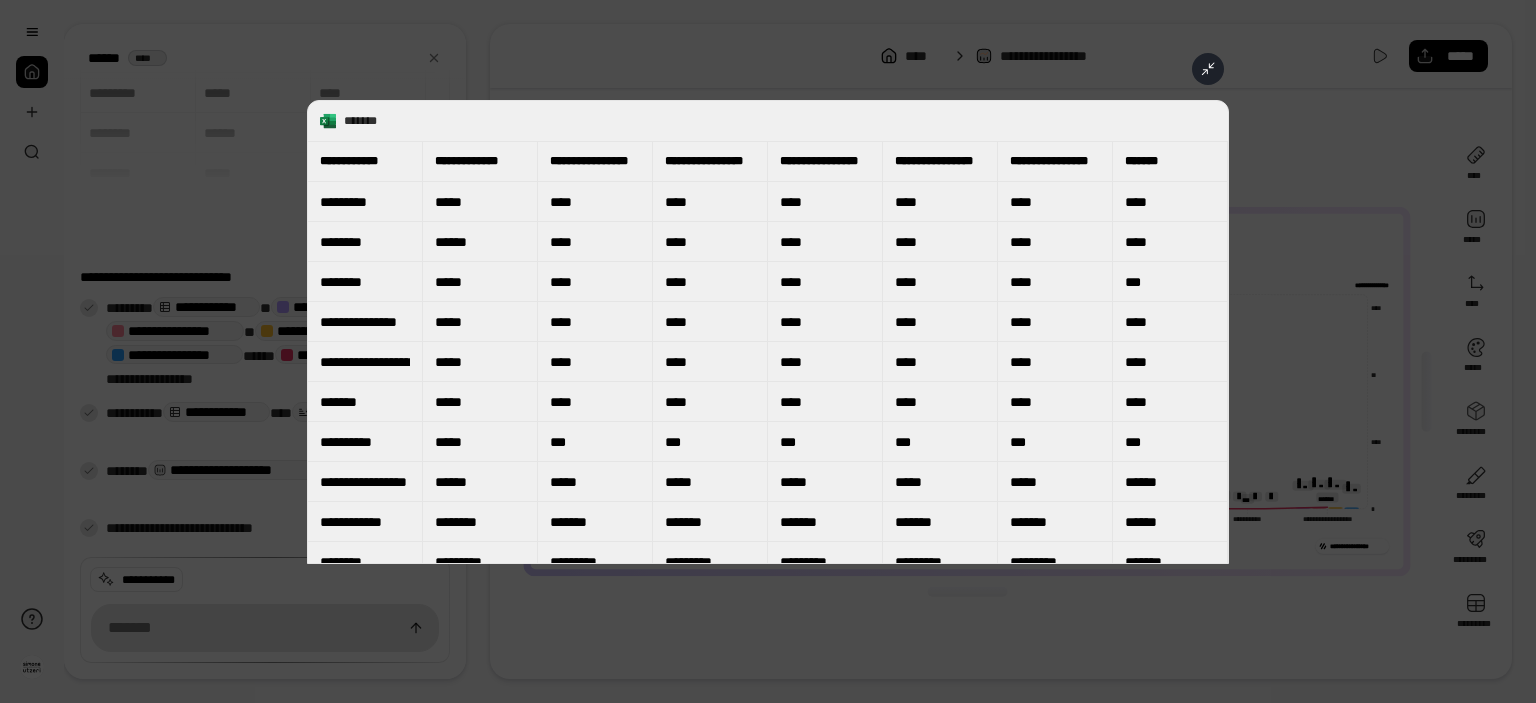scroll, scrollTop: 166, scrollLeft: 0, axis: vertical 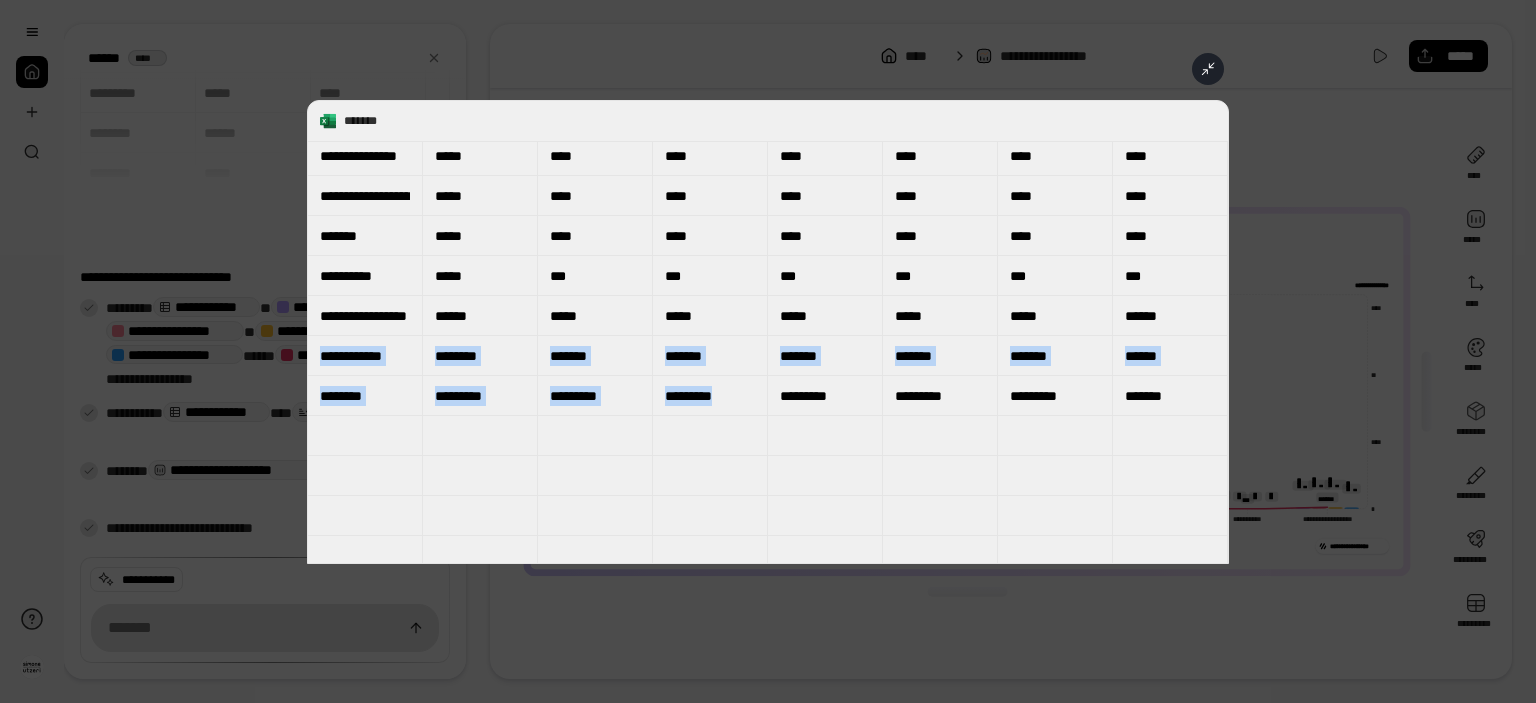 drag, startPoint x: 366, startPoint y: 359, endPoint x: 815, endPoint y: 381, distance: 449.53867 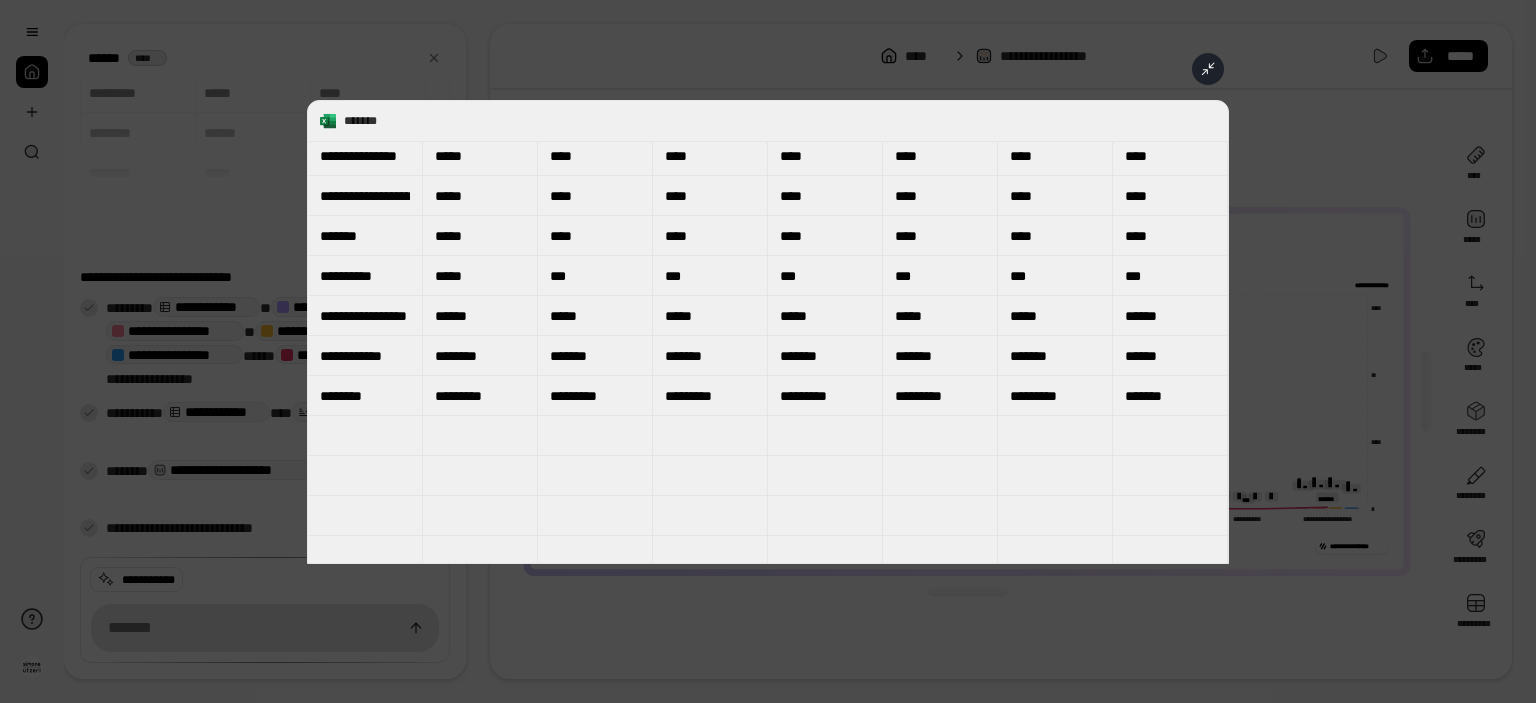 click 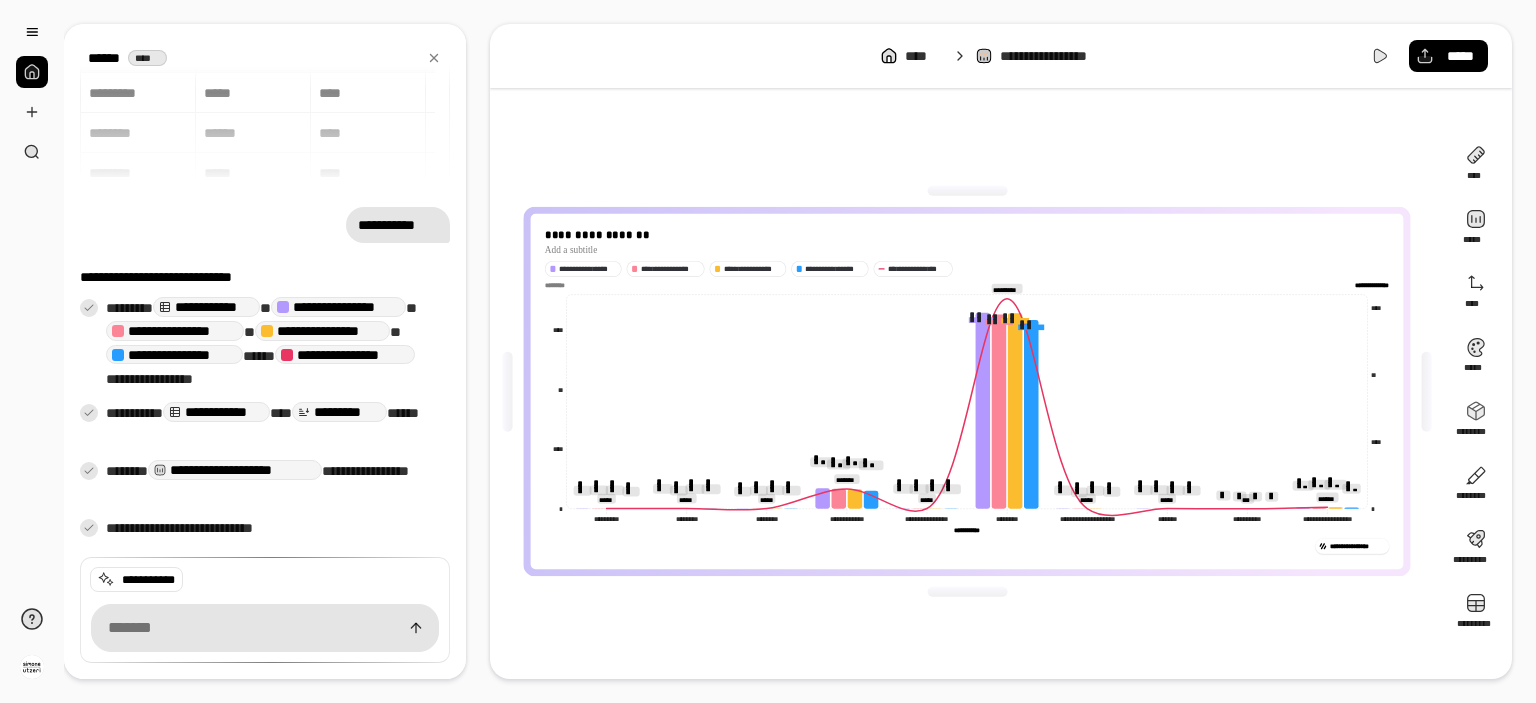 scroll, scrollTop: 48, scrollLeft: 0, axis: vertical 